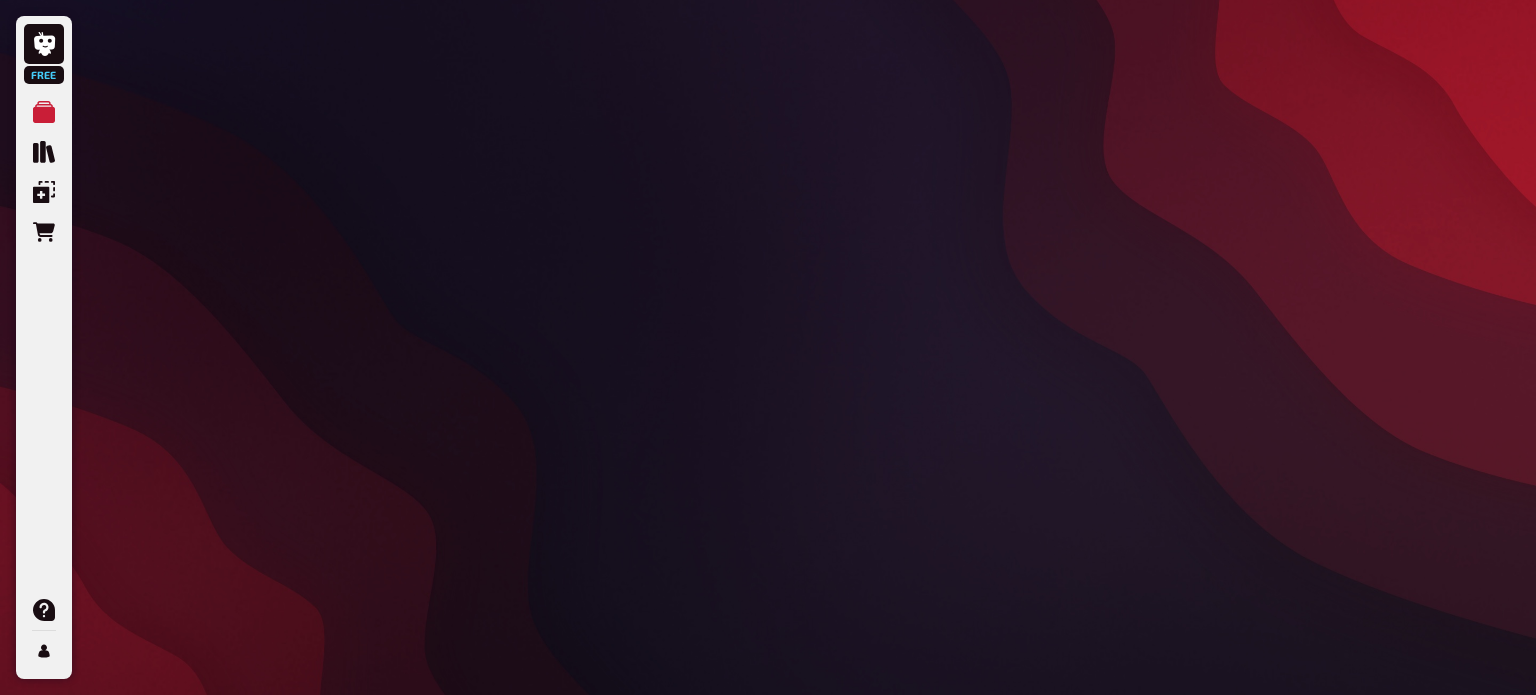 scroll, scrollTop: 0, scrollLeft: 0, axis: both 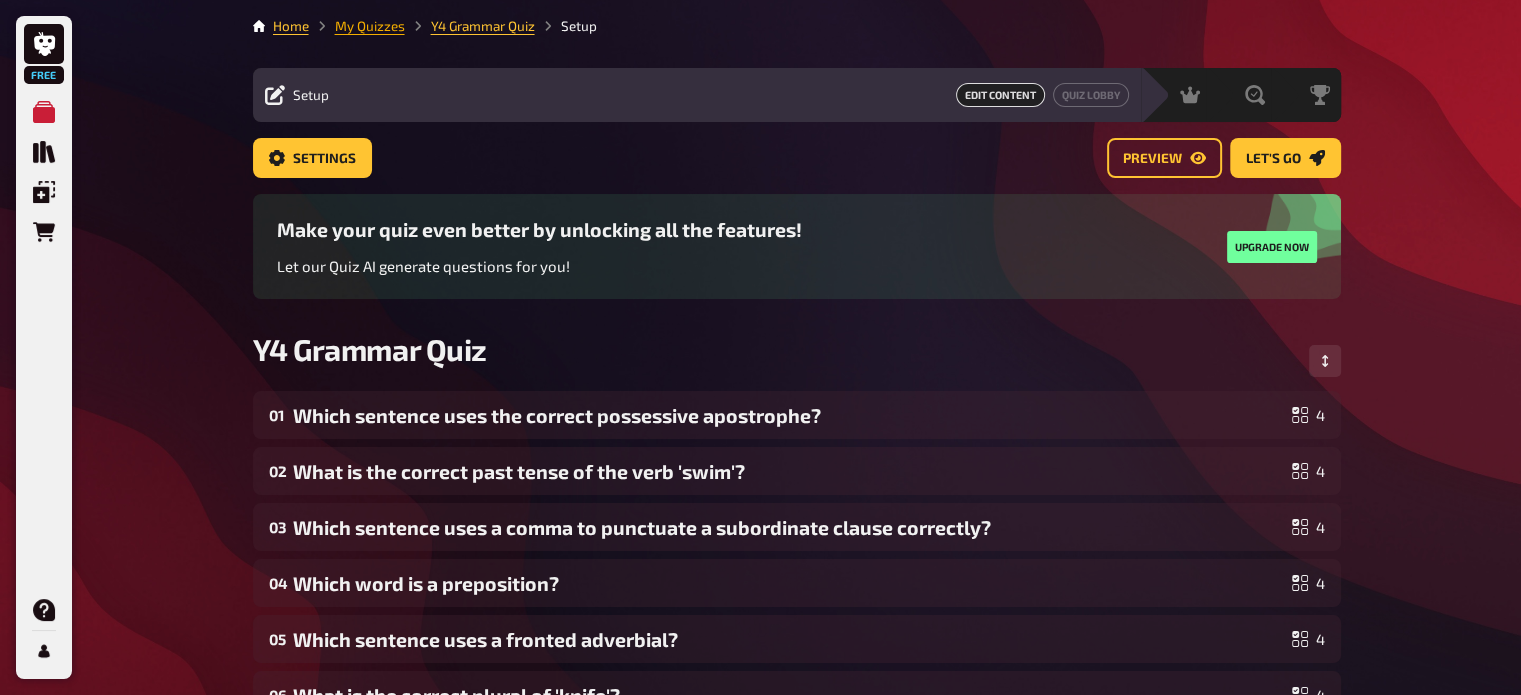 click on "My Quizzes" at bounding box center (370, 26) 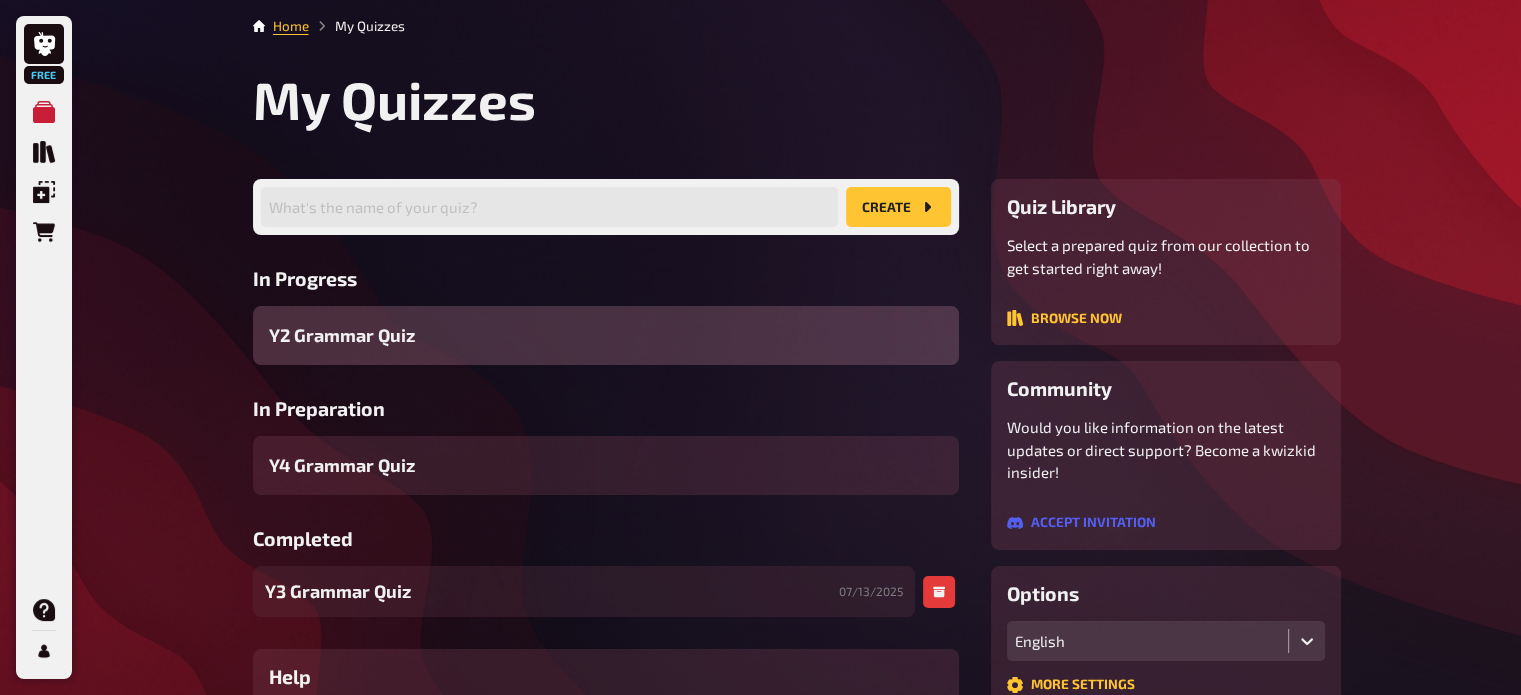 click on "Y3 Grammar Quiz" at bounding box center (338, 591) 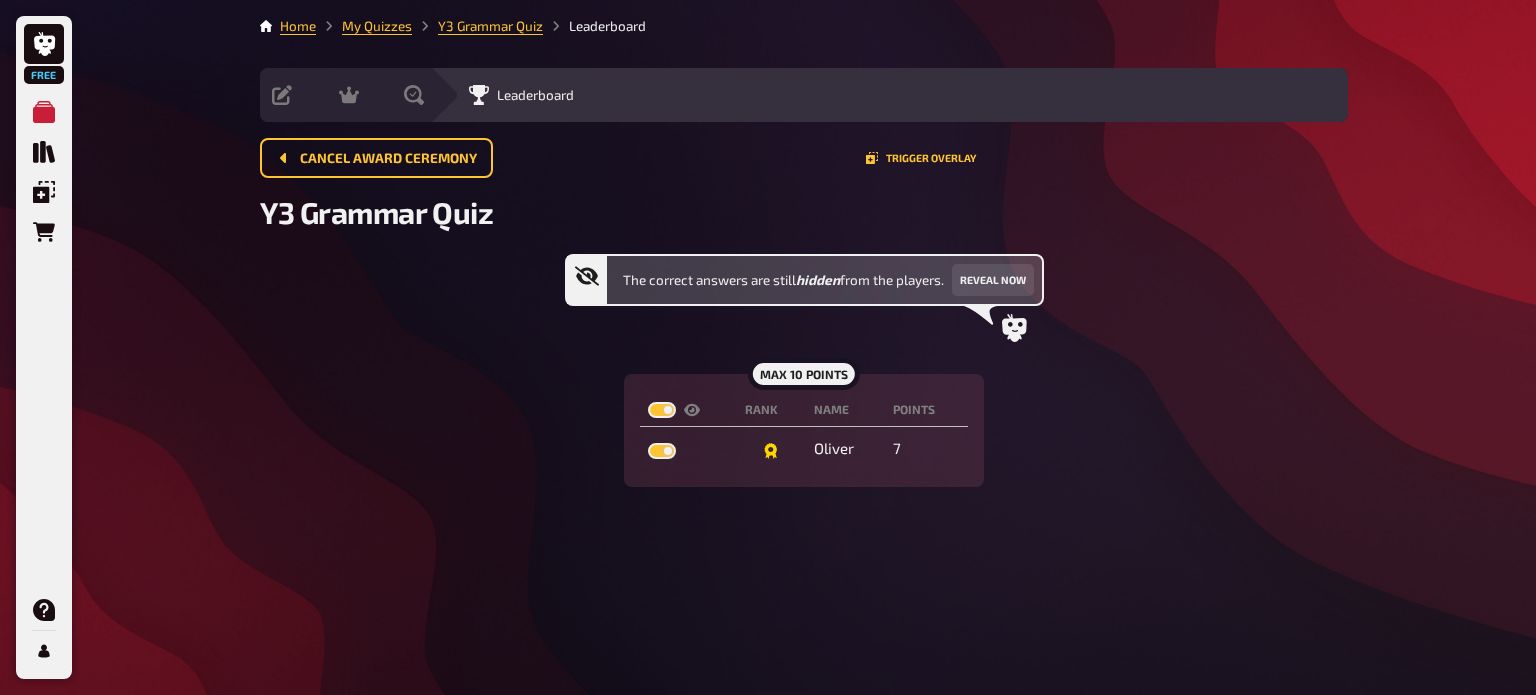 click on "The correct answers are still hidden from the players. Reveal now [NAME] 10 [POINTS] Rank Name [POINTS] Oliver 7" at bounding box center [804, 370] 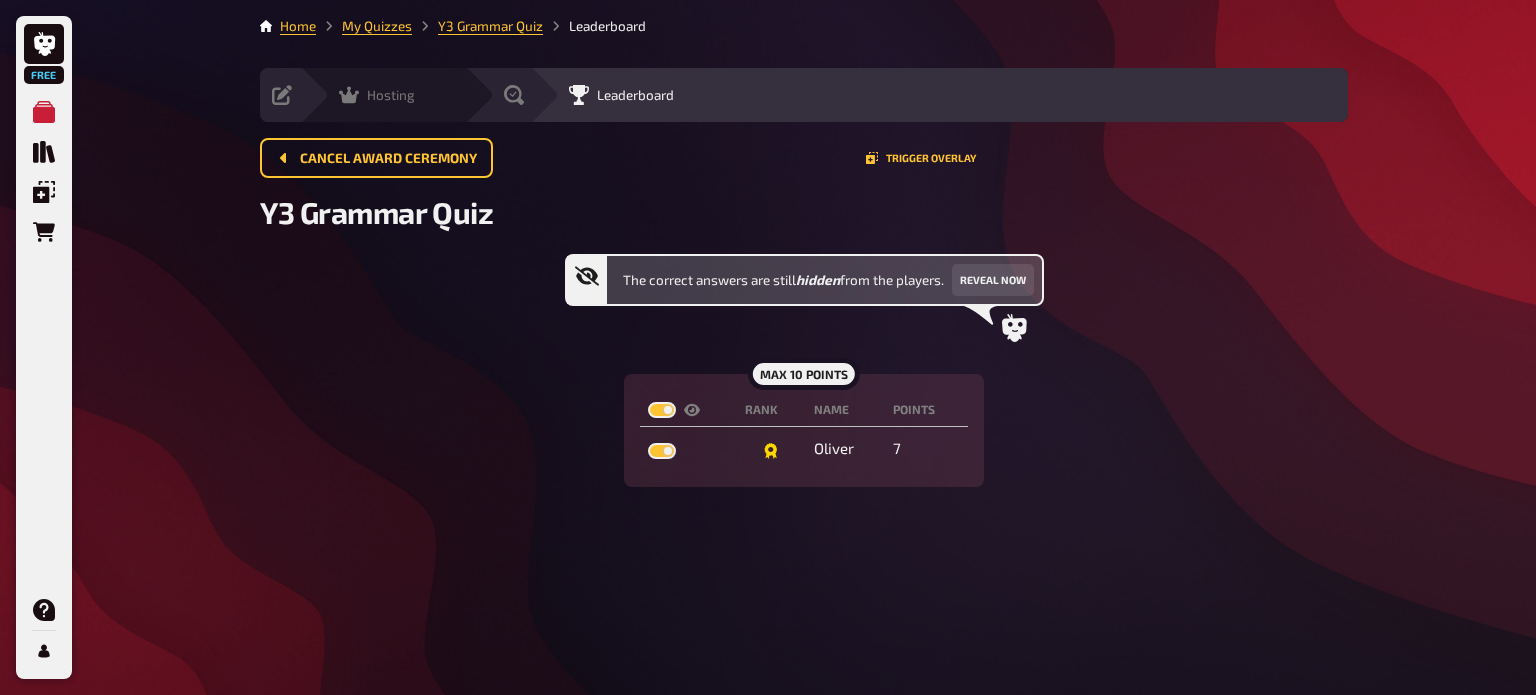 click 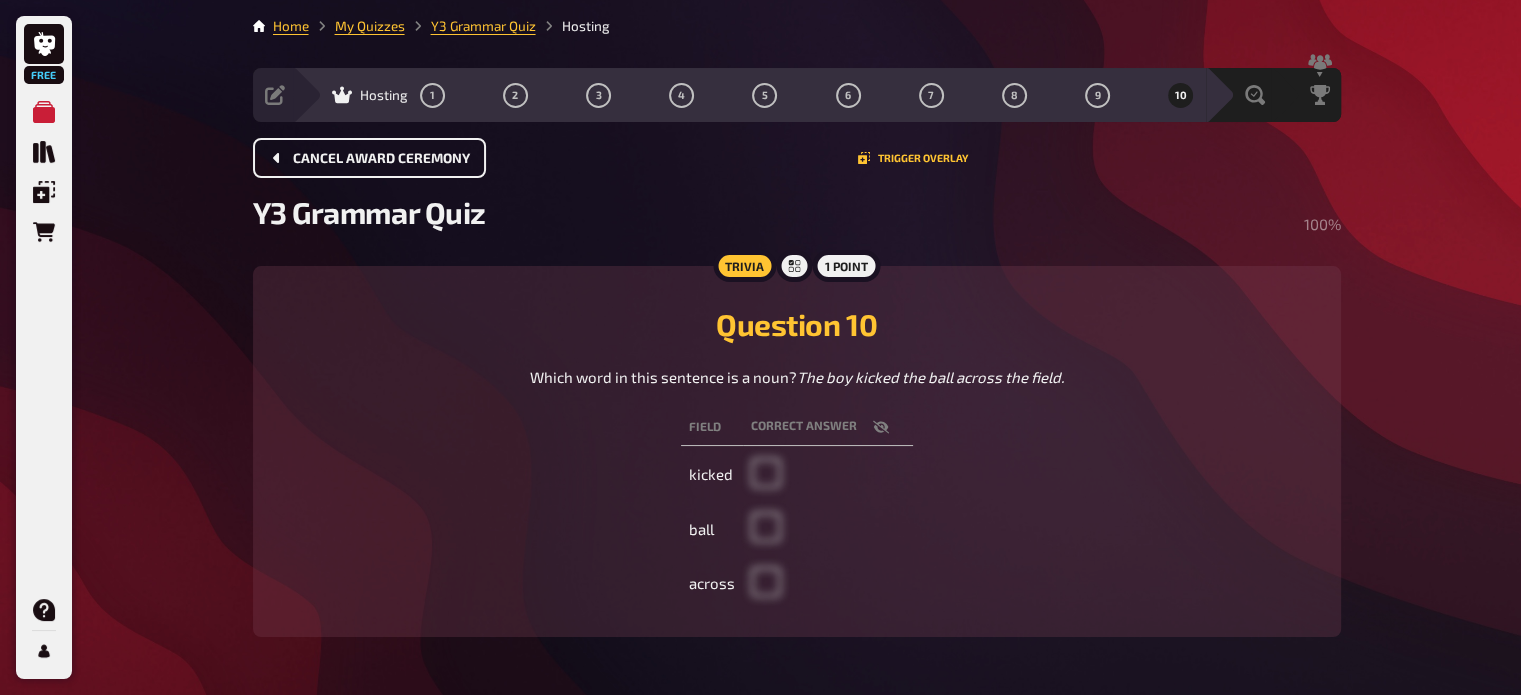 click on "Cancel award ceremony" at bounding box center (381, 159) 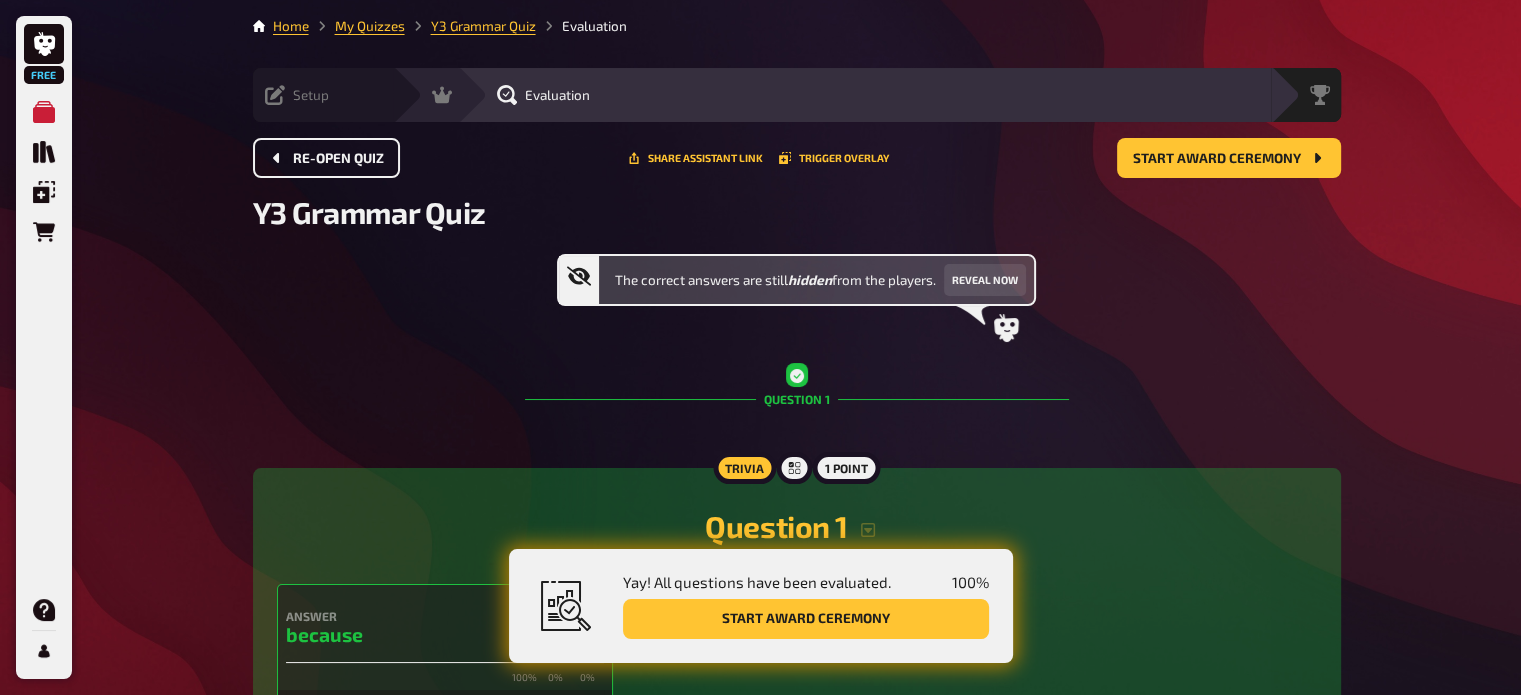 click on "Setup" at bounding box center (311, 95) 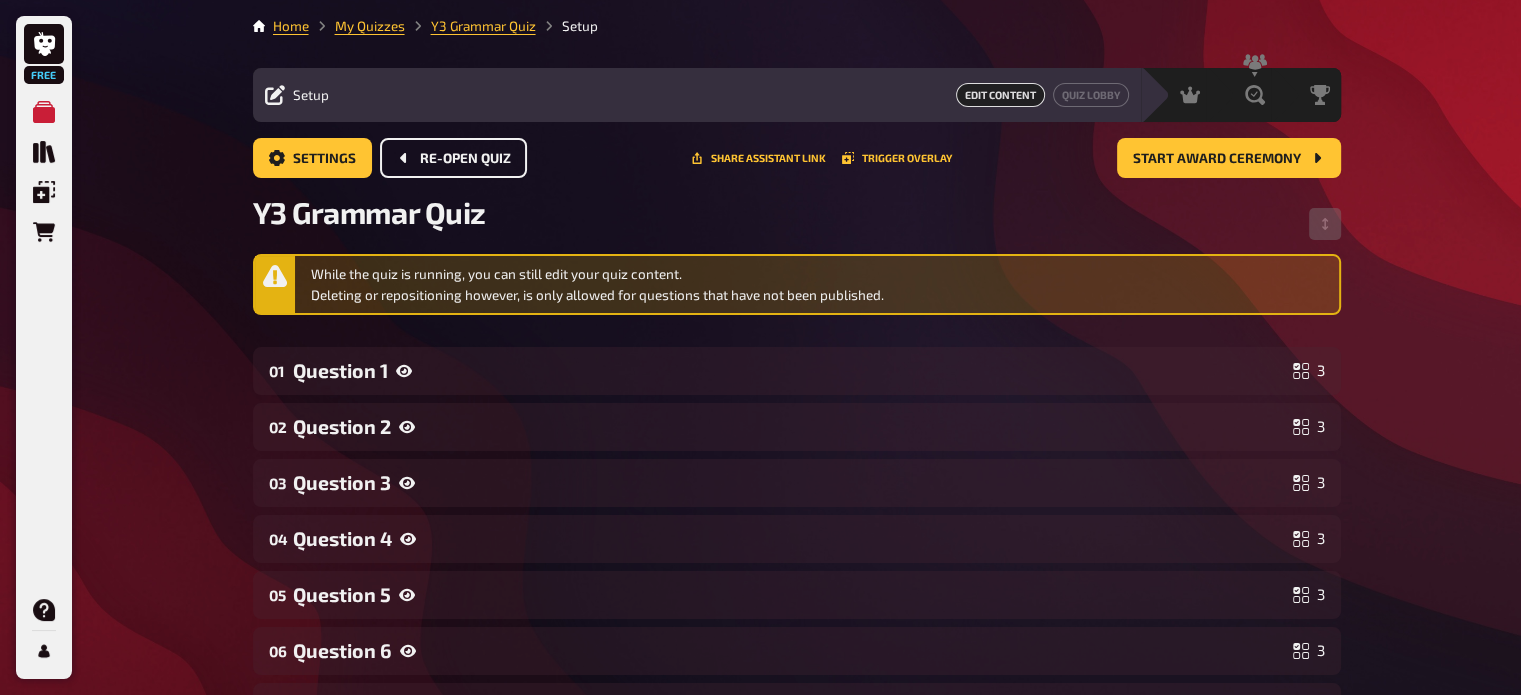click on "Re-open Quiz" at bounding box center [465, 159] 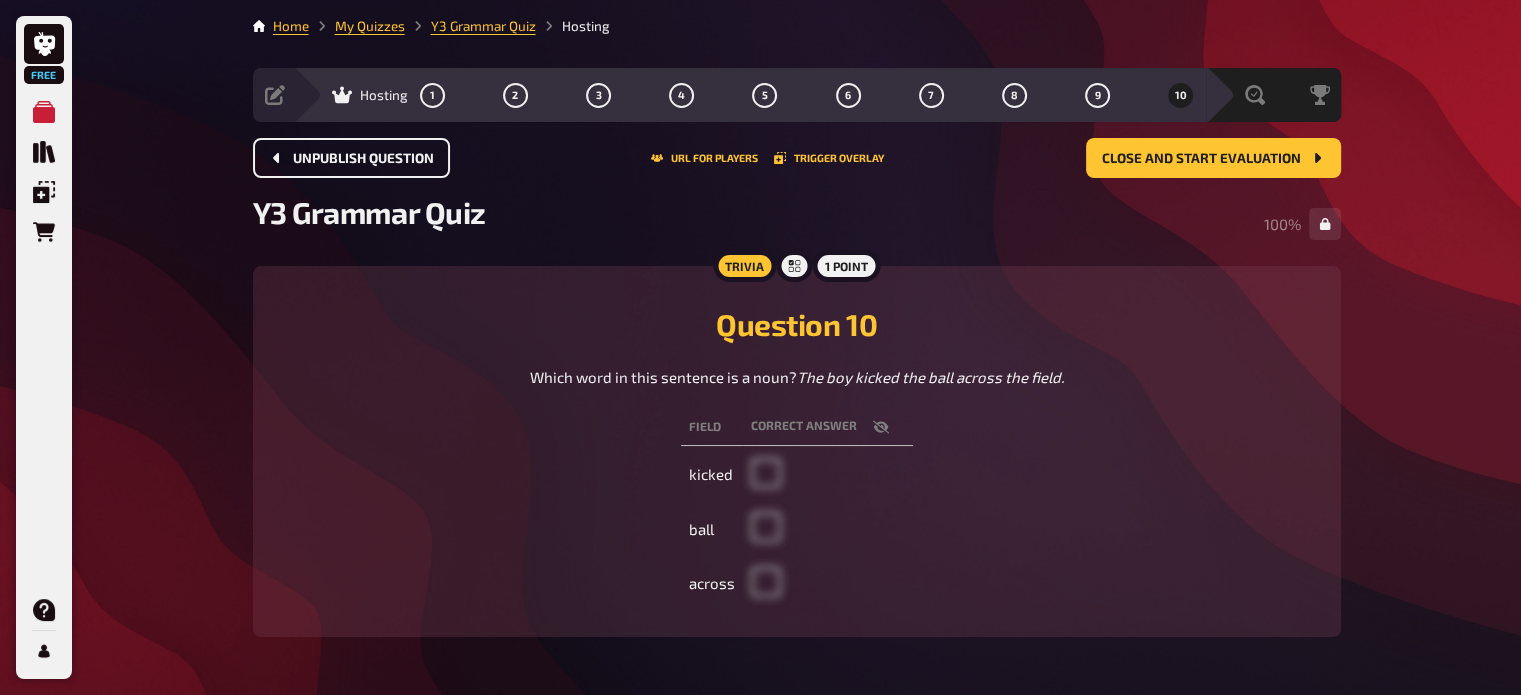 click on "Unpublish question" at bounding box center (363, 159) 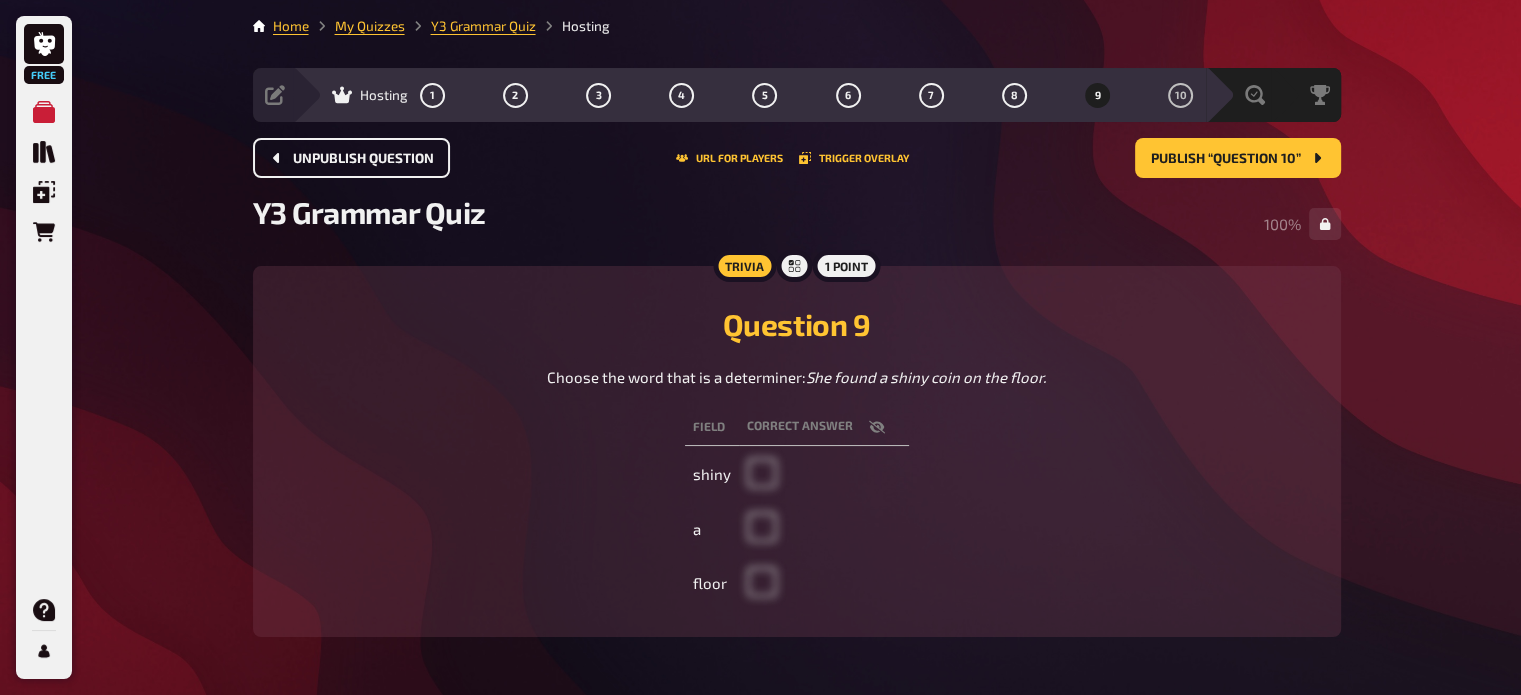 click on "Unpublish question" at bounding box center (363, 159) 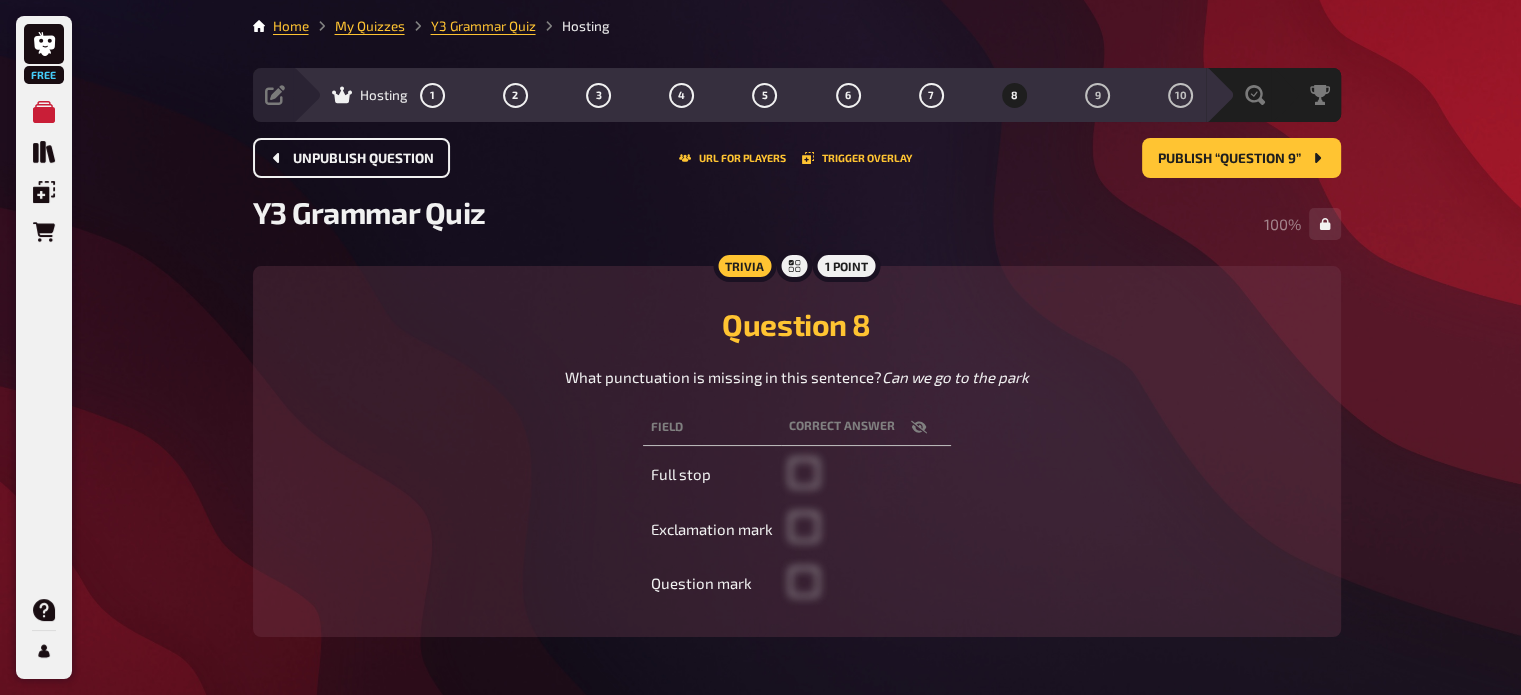 click on "Unpublish question" at bounding box center (363, 159) 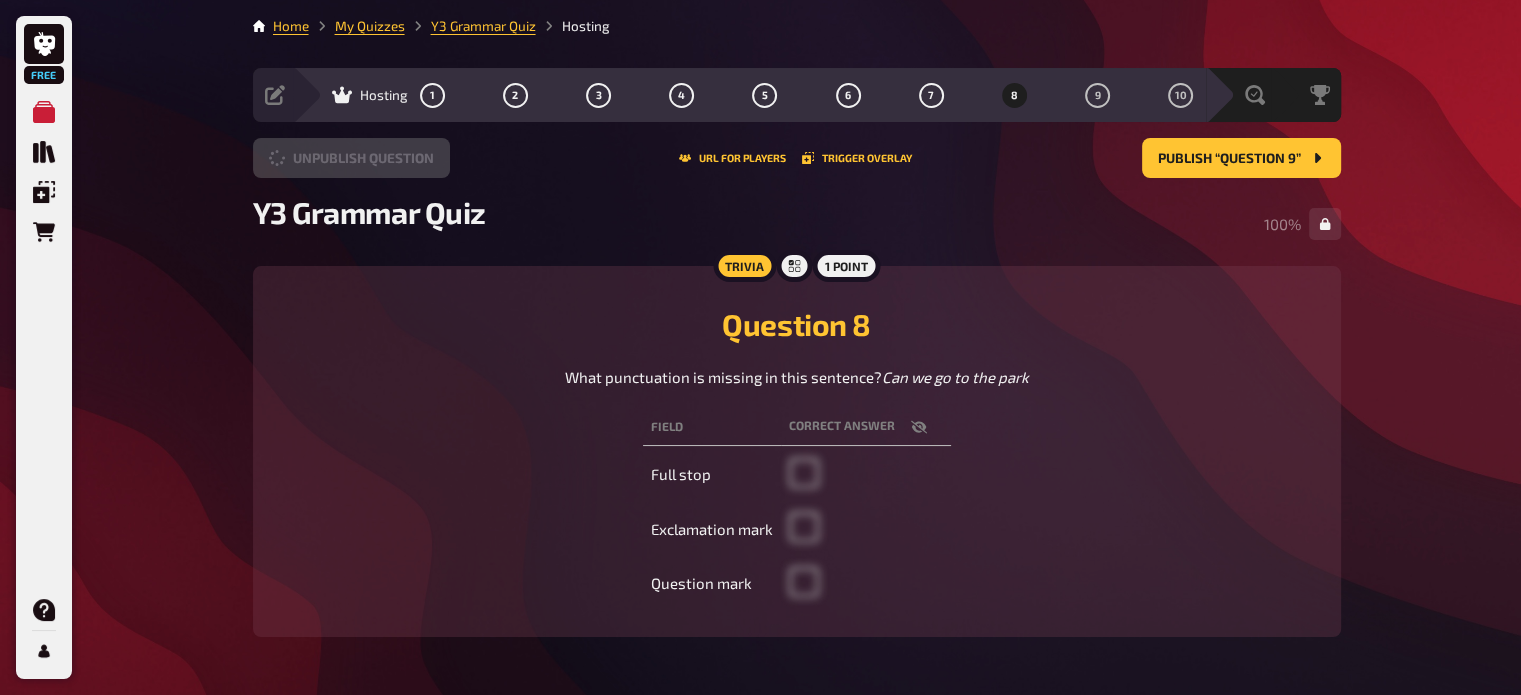 click on "Unpublish question" at bounding box center [351, 158] 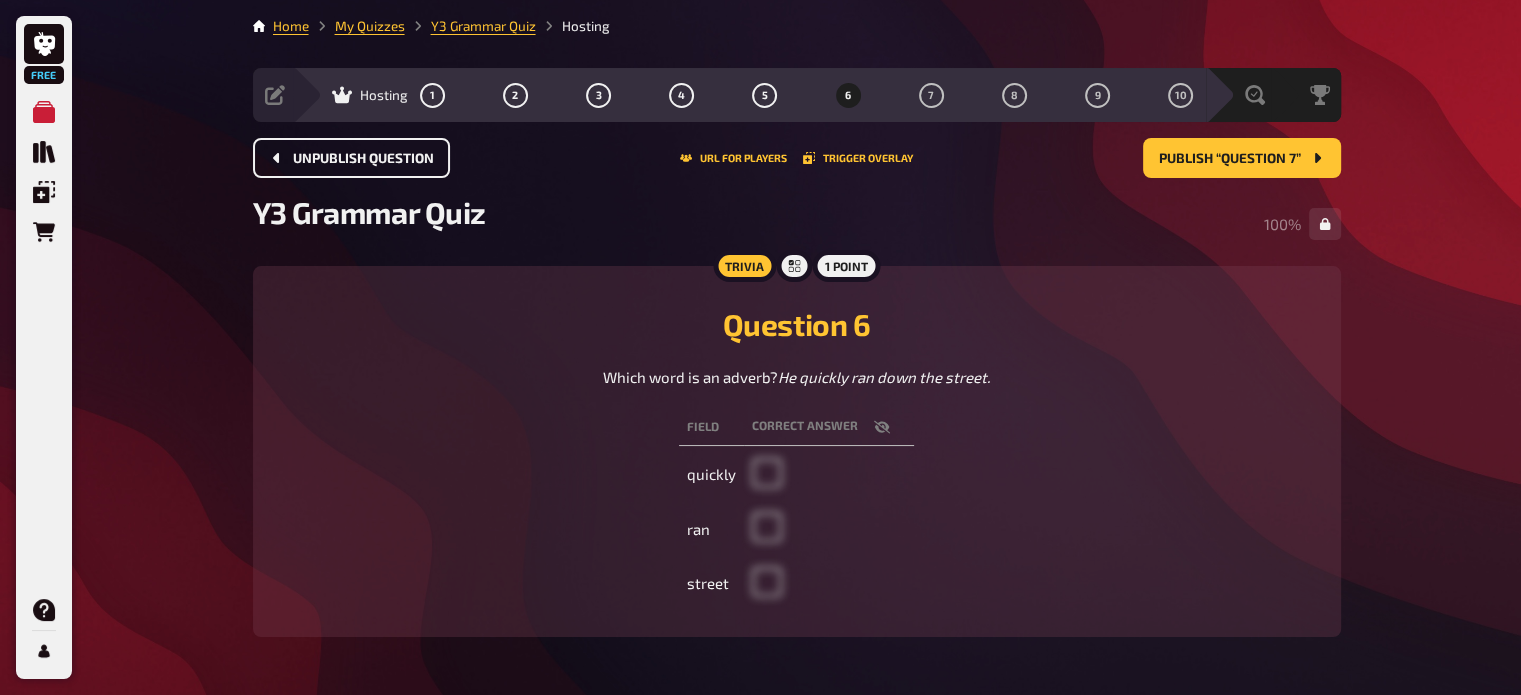 click on "Unpublish question" at bounding box center (363, 159) 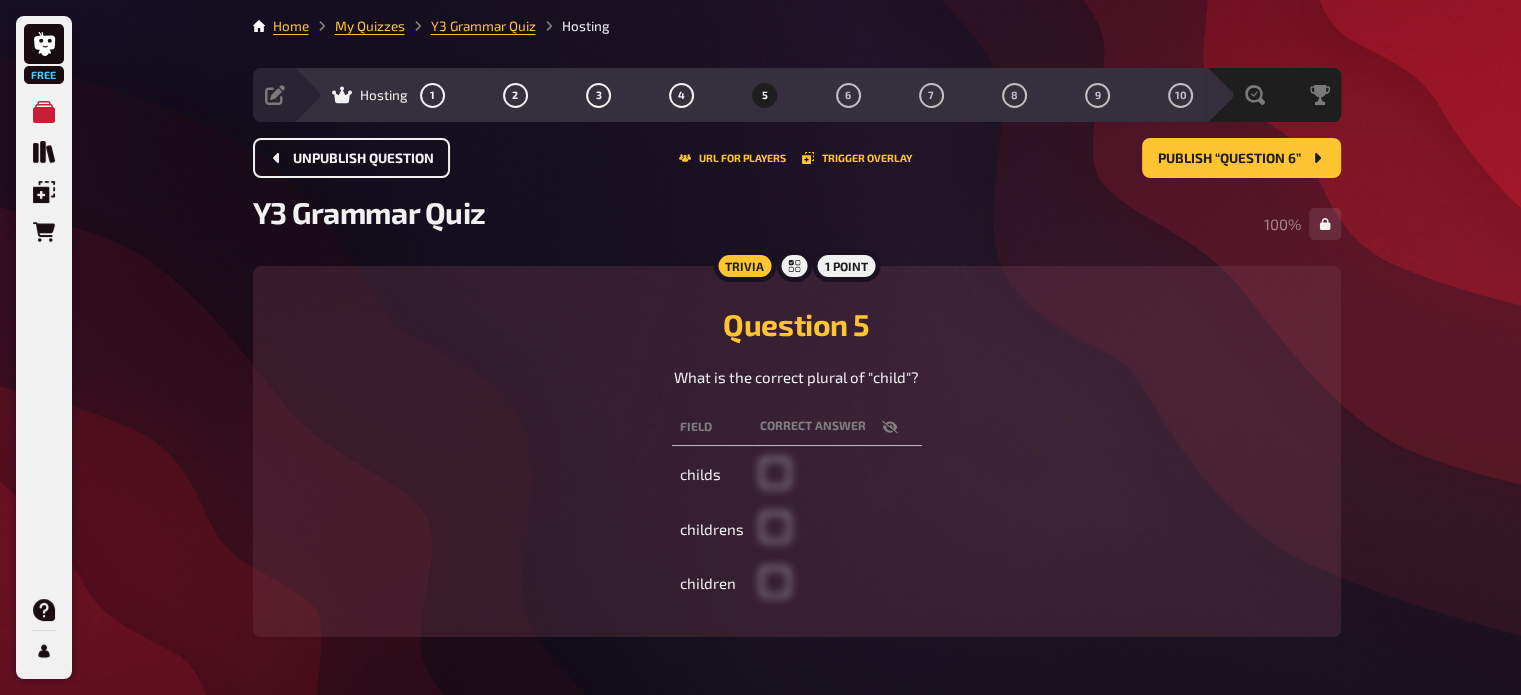 click on "Unpublish question" at bounding box center (363, 159) 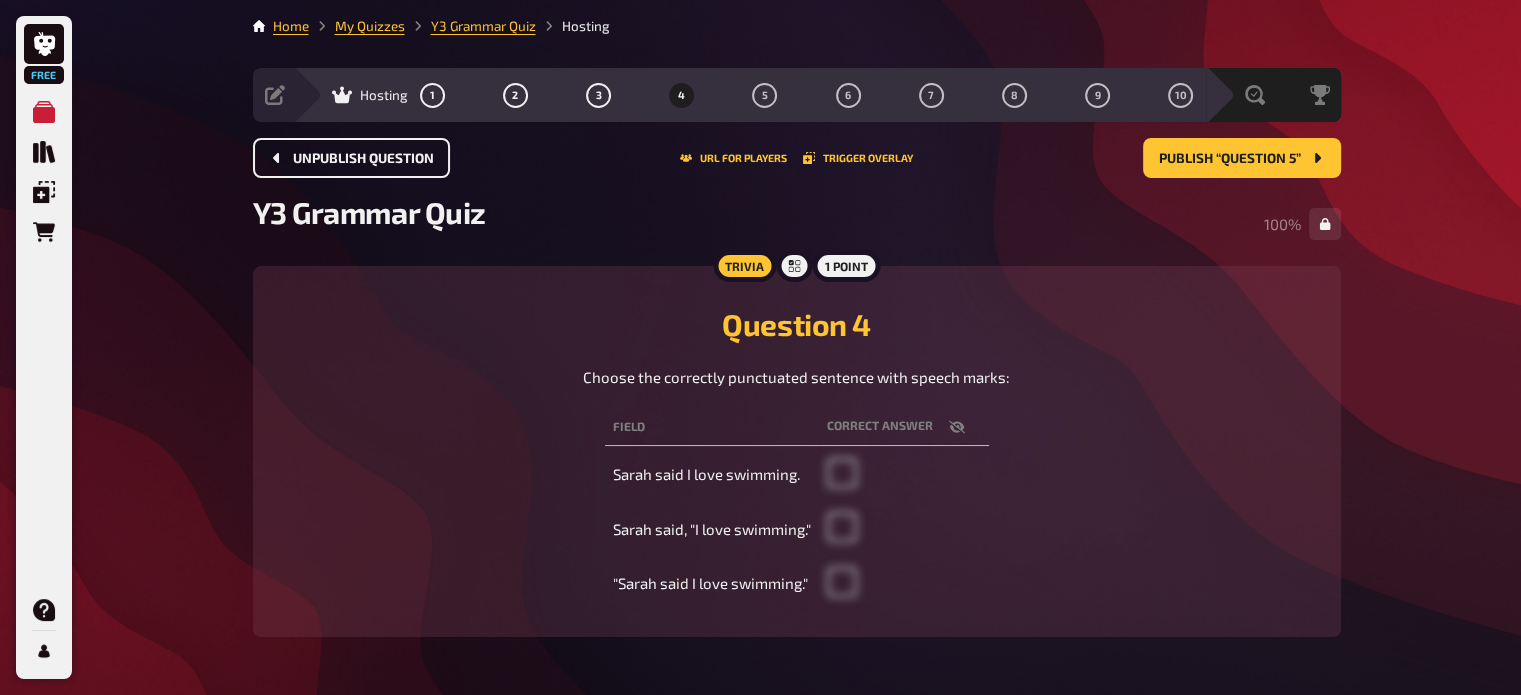 click on "Unpublish question" at bounding box center (363, 159) 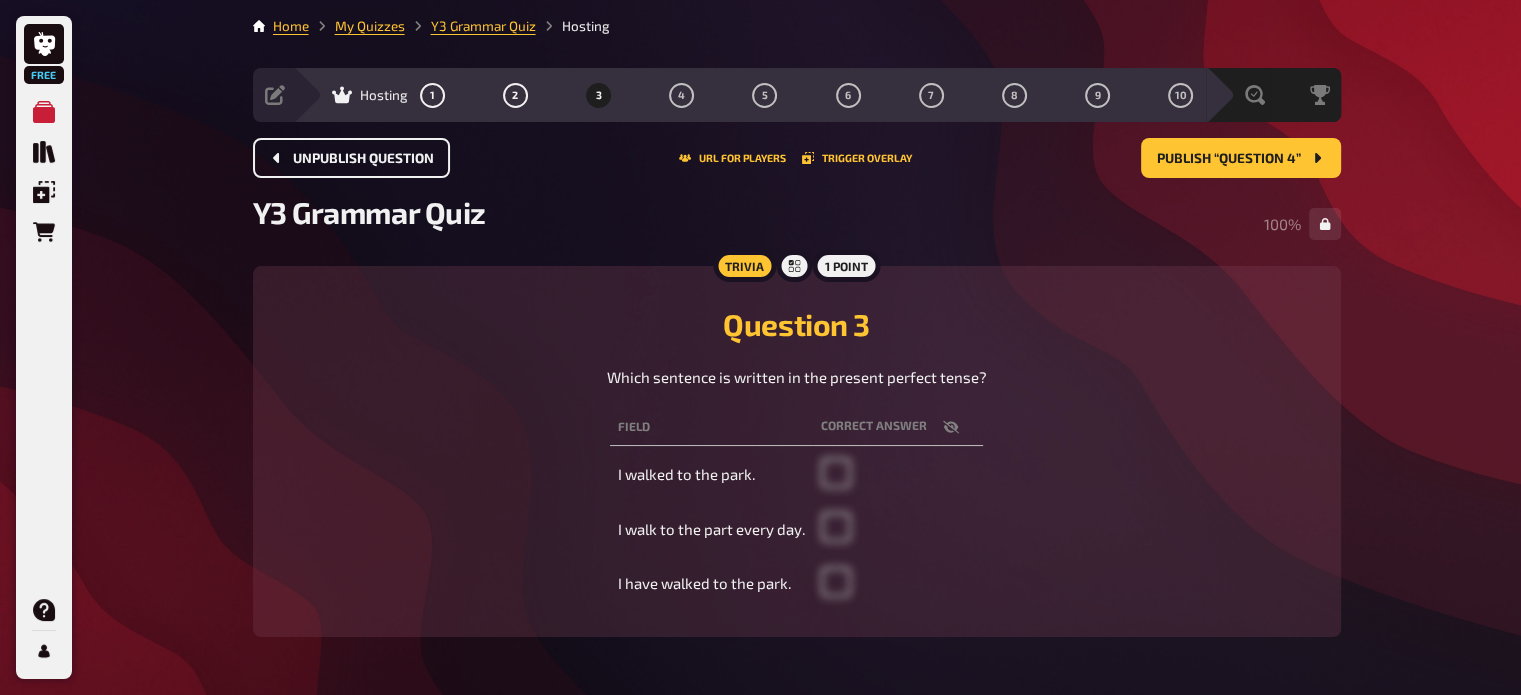 click on "Unpublish question" at bounding box center (363, 159) 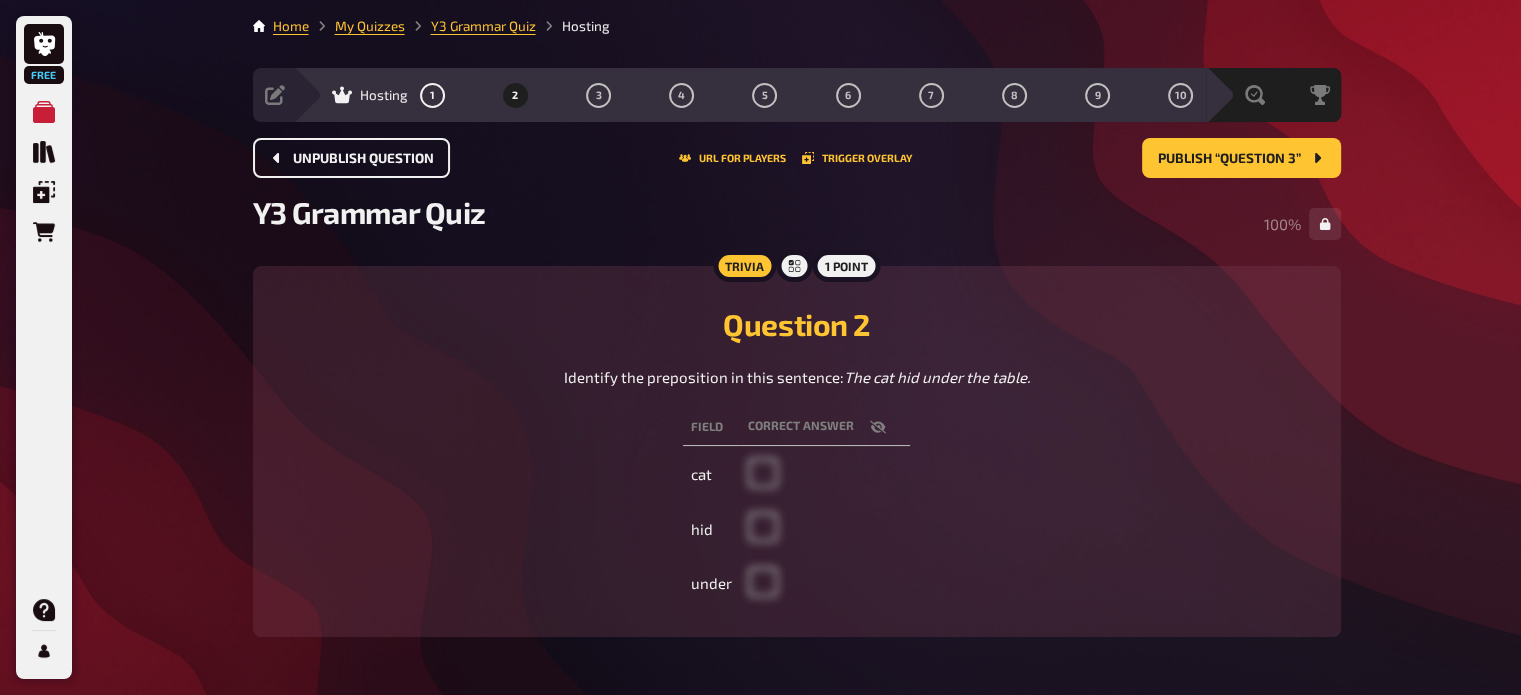click on "Unpublish question" at bounding box center (363, 159) 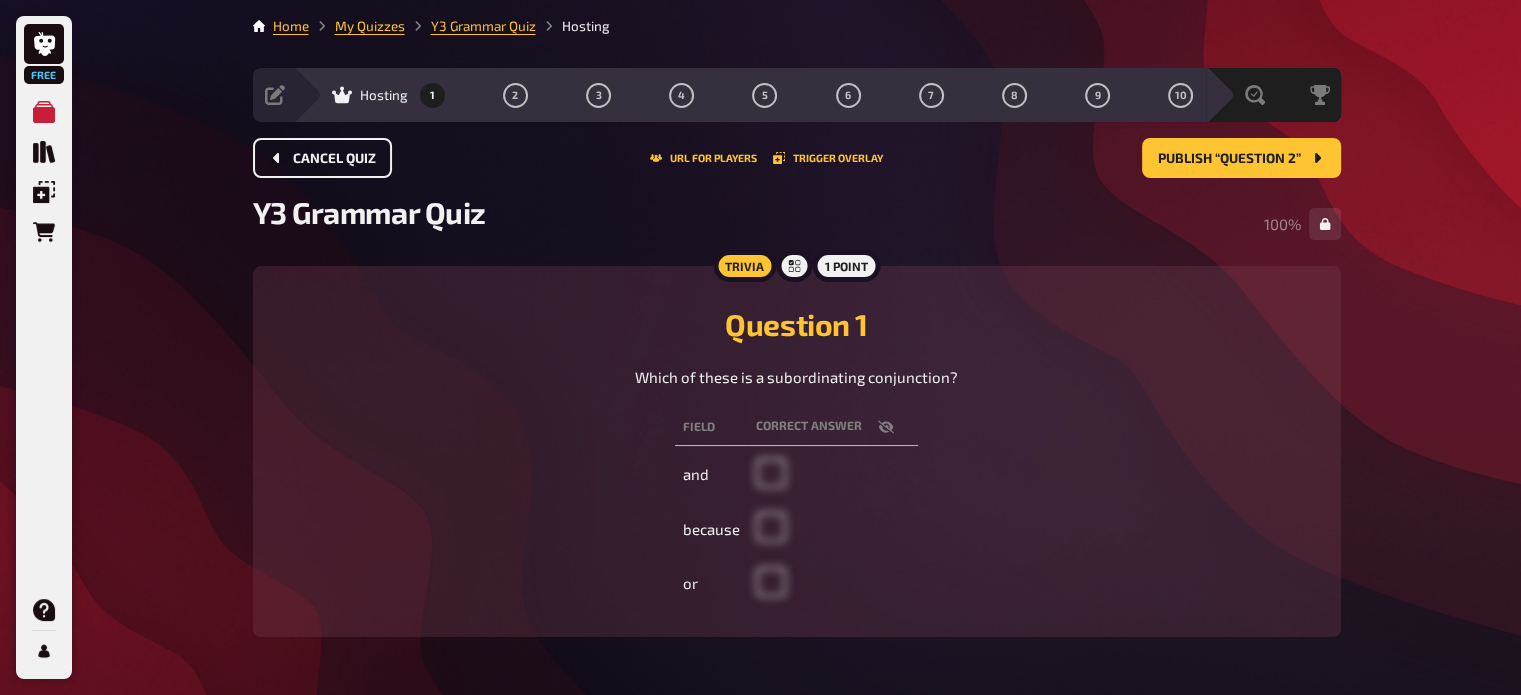 click on "Field correct answer and because or" at bounding box center [797, 509] 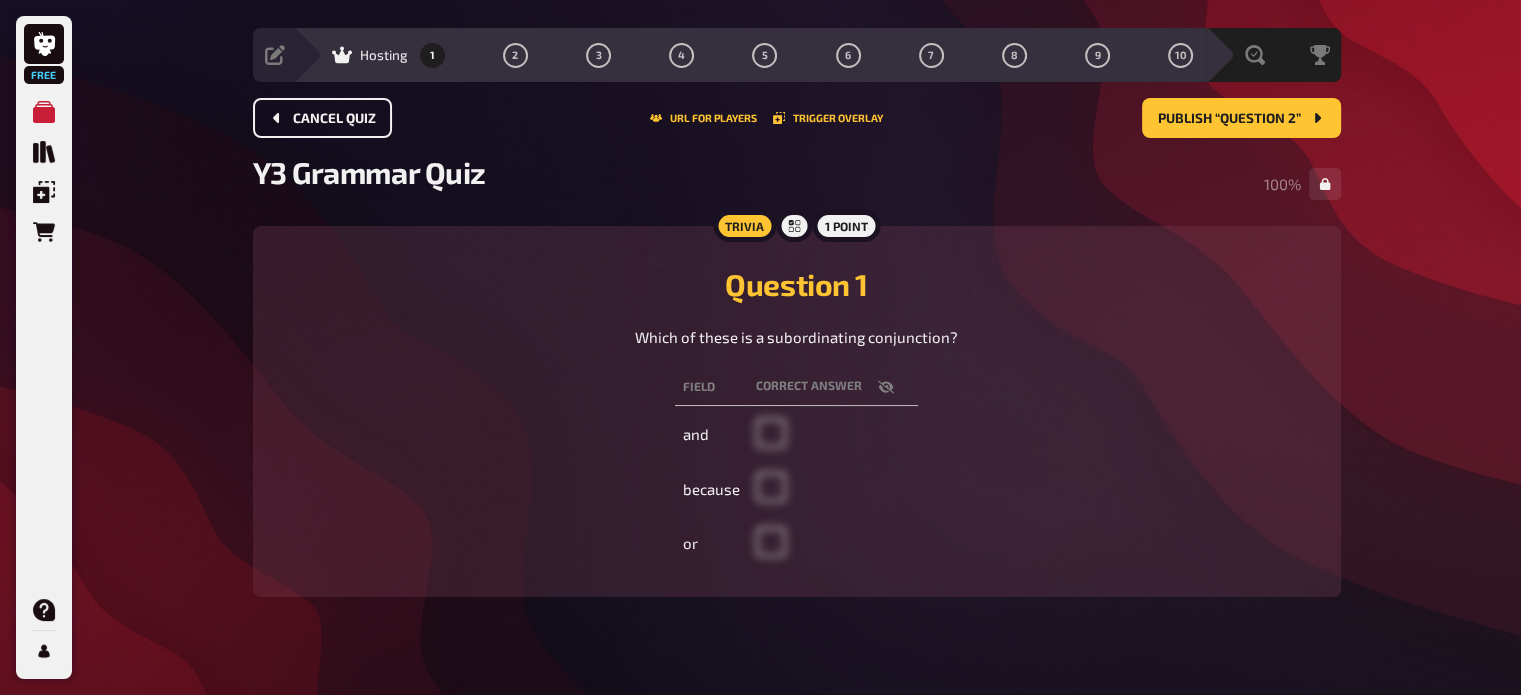 scroll, scrollTop: 69, scrollLeft: 0, axis: vertical 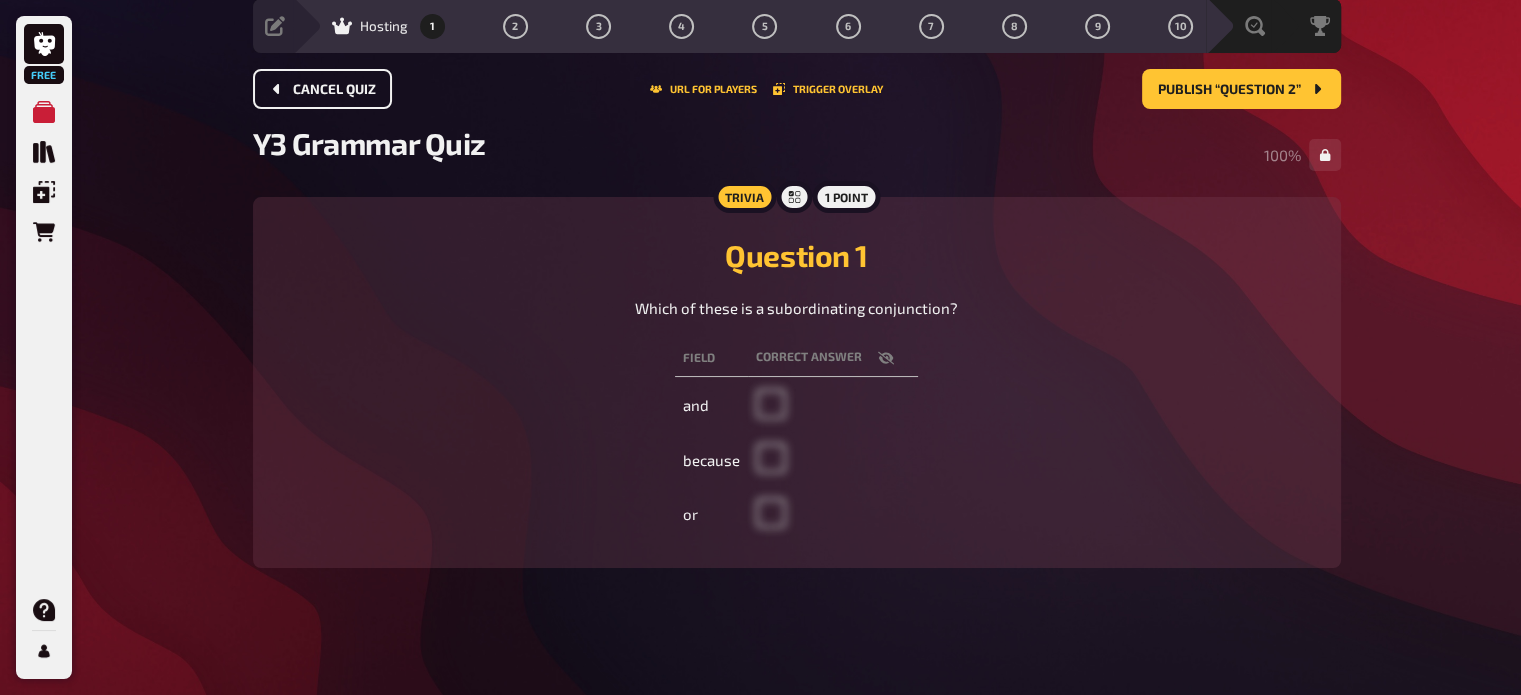 click on "Cancel Quiz" at bounding box center (334, 90) 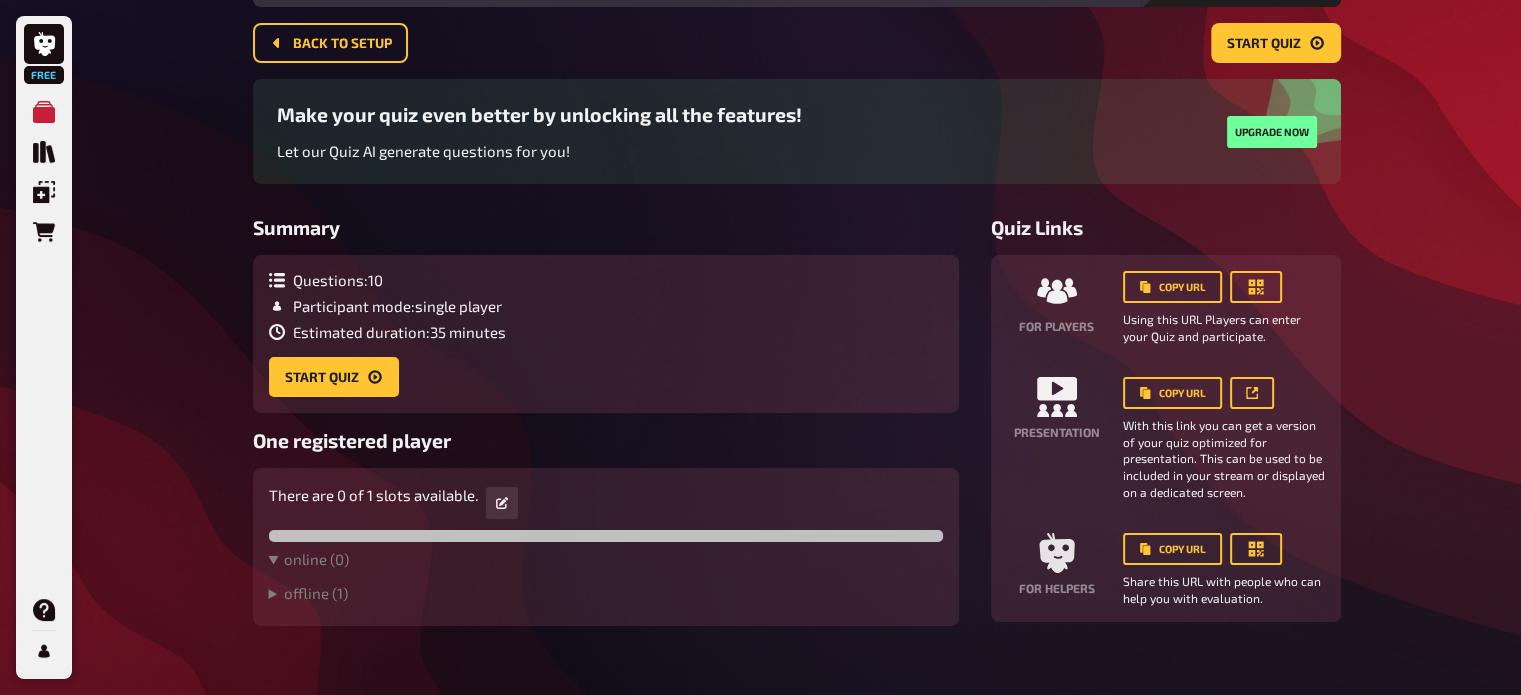 scroll, scrollTop: 120, scrollLeft: 0, axis: vertical 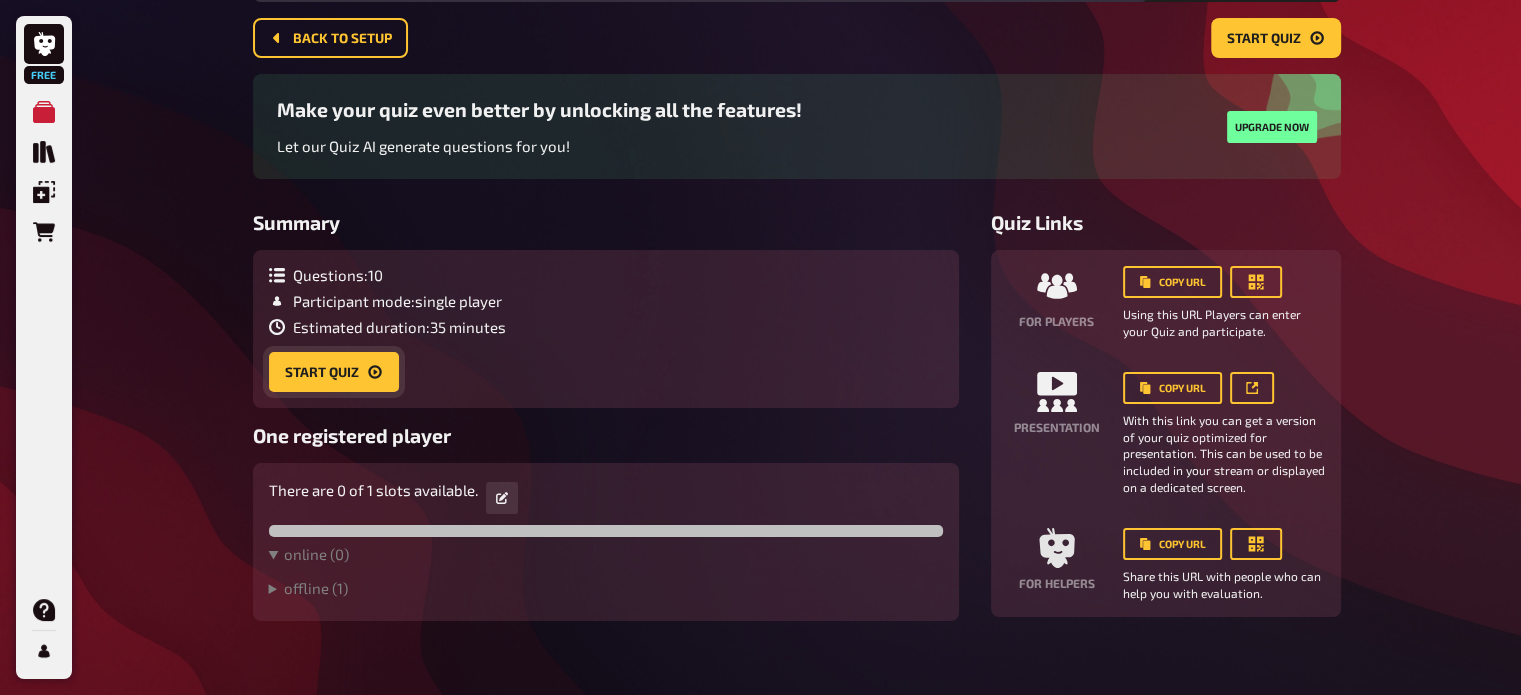 click on "Start Quiz" at bounding box center [334, 372] 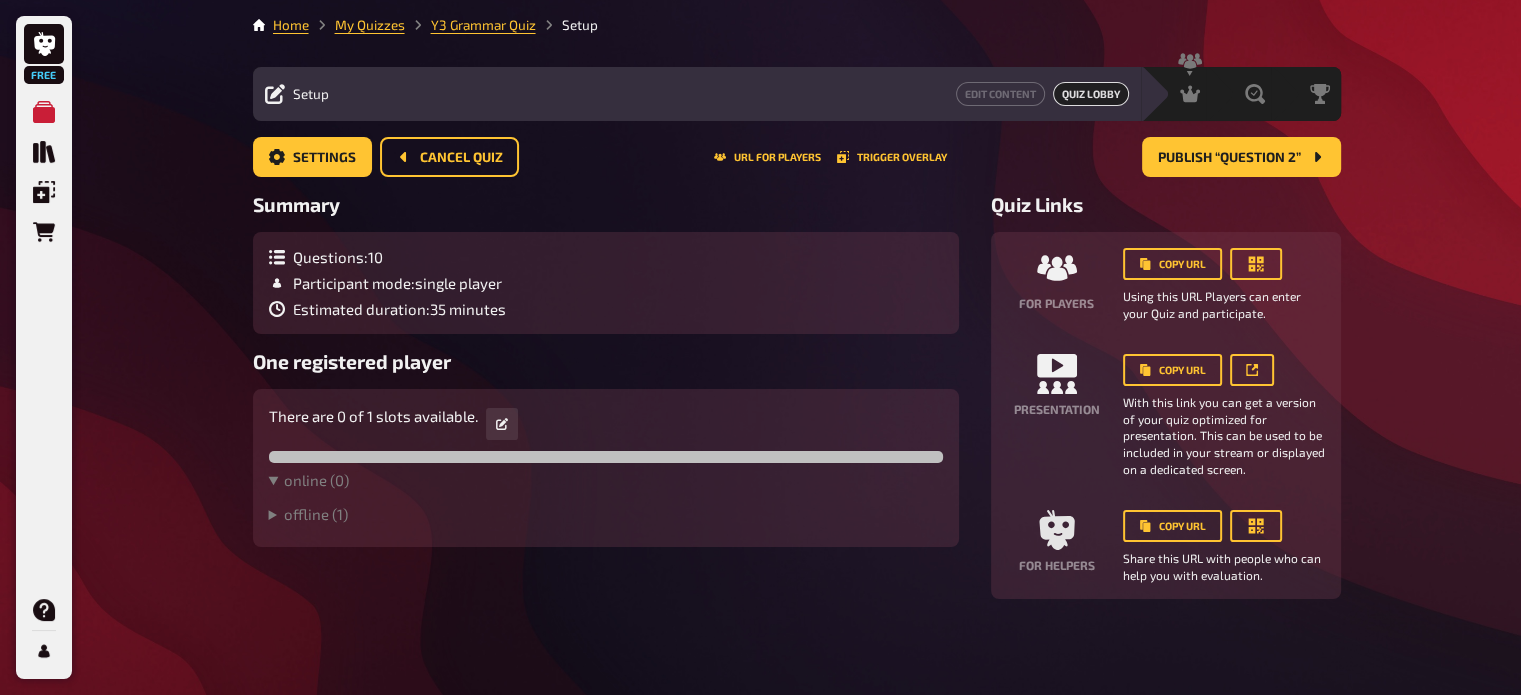 scroll, scrollTop: 0, scrollLeft: 0, axis: both 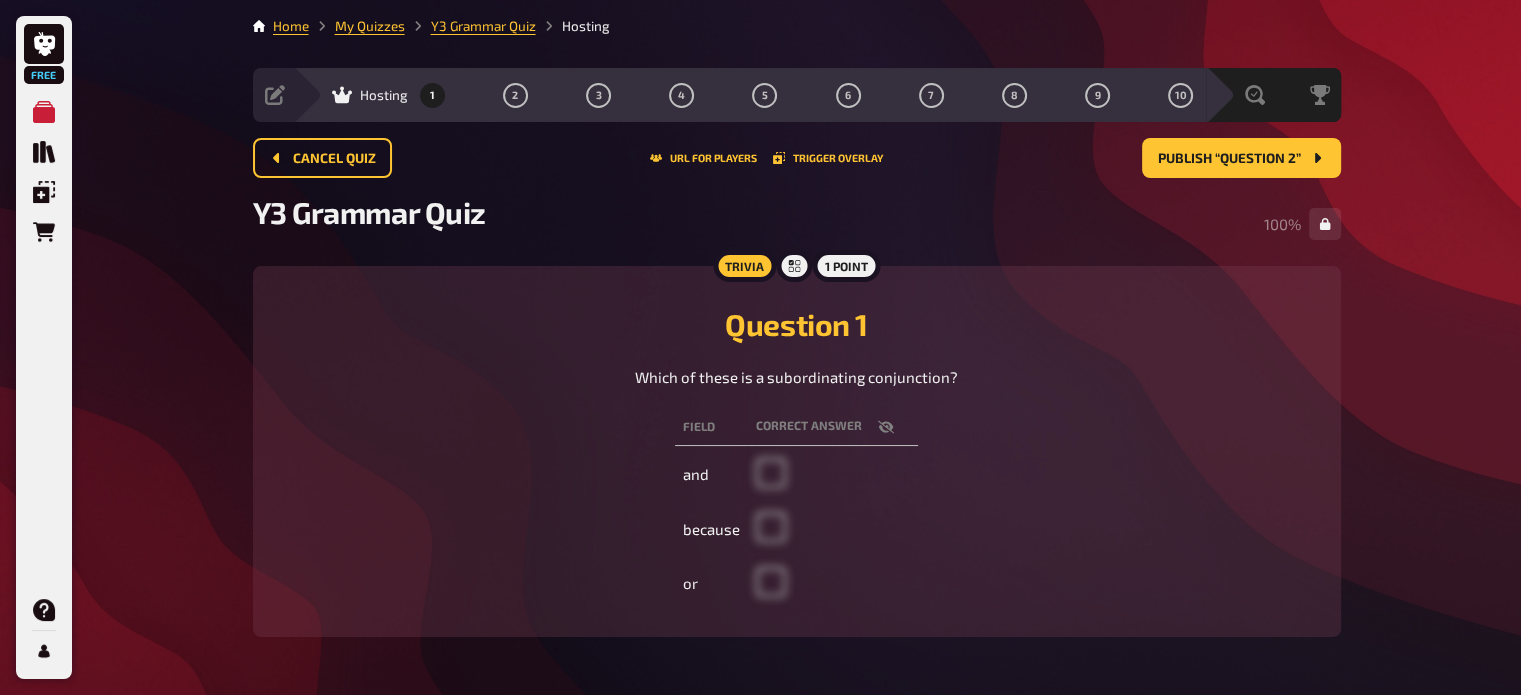 click at bounding box center [771, 482] 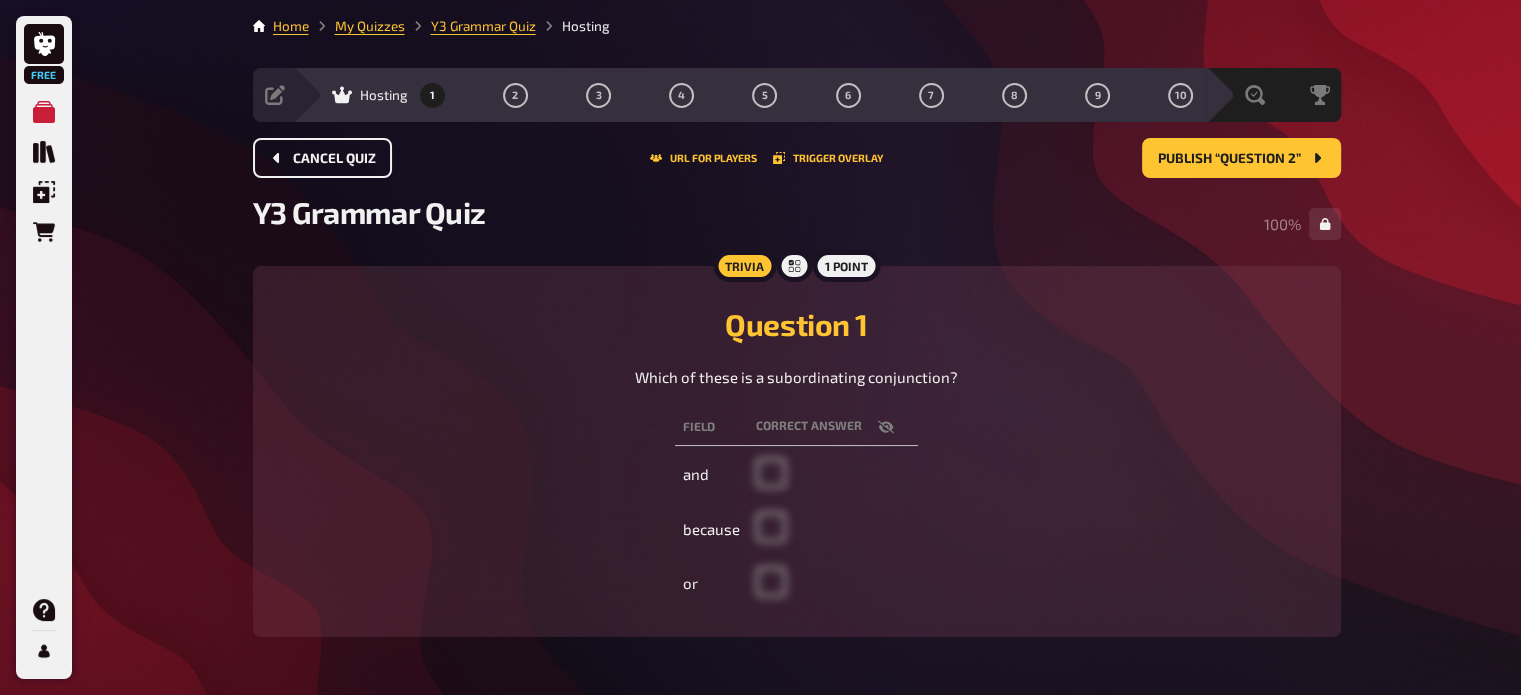 click on "Cancel Quiz" at bounding box center (334, 159) 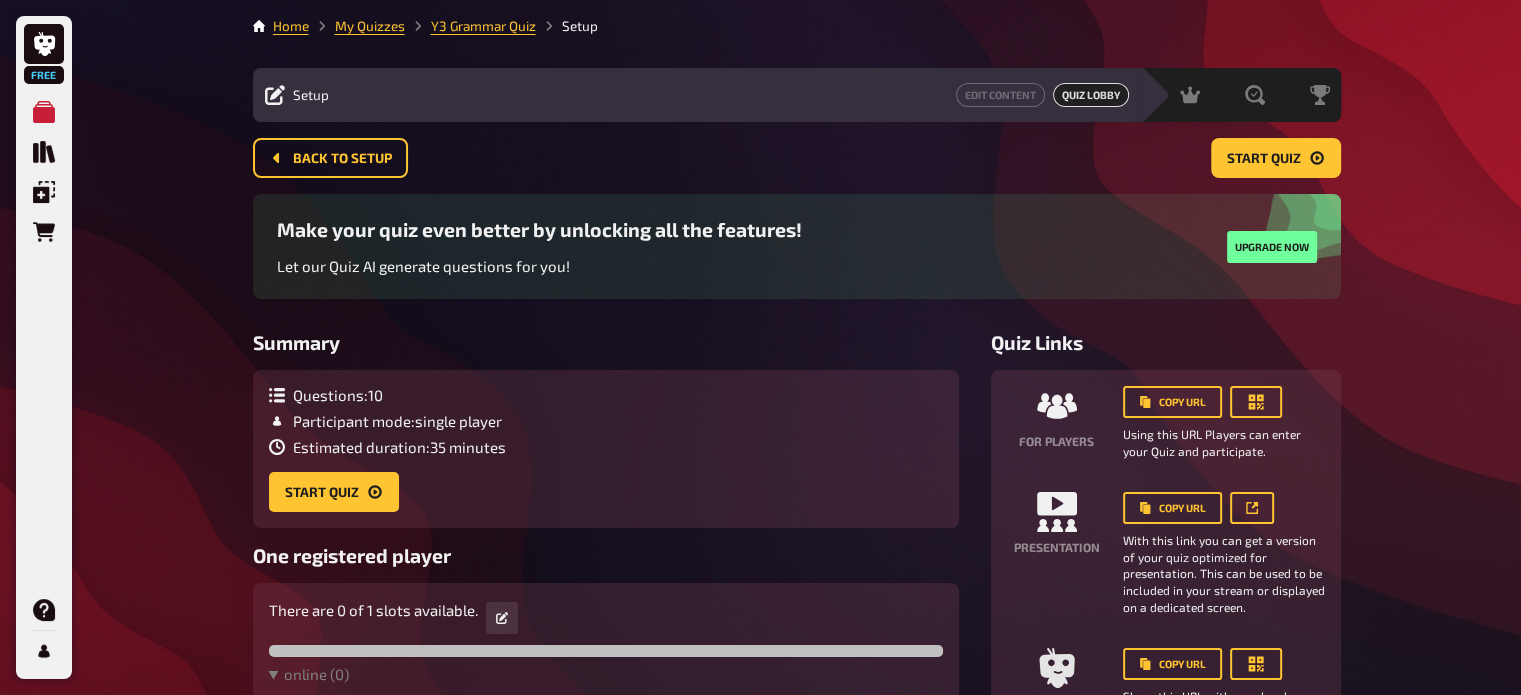 scroll, scrollTop: 0, scrollLeft: 0, axis: both 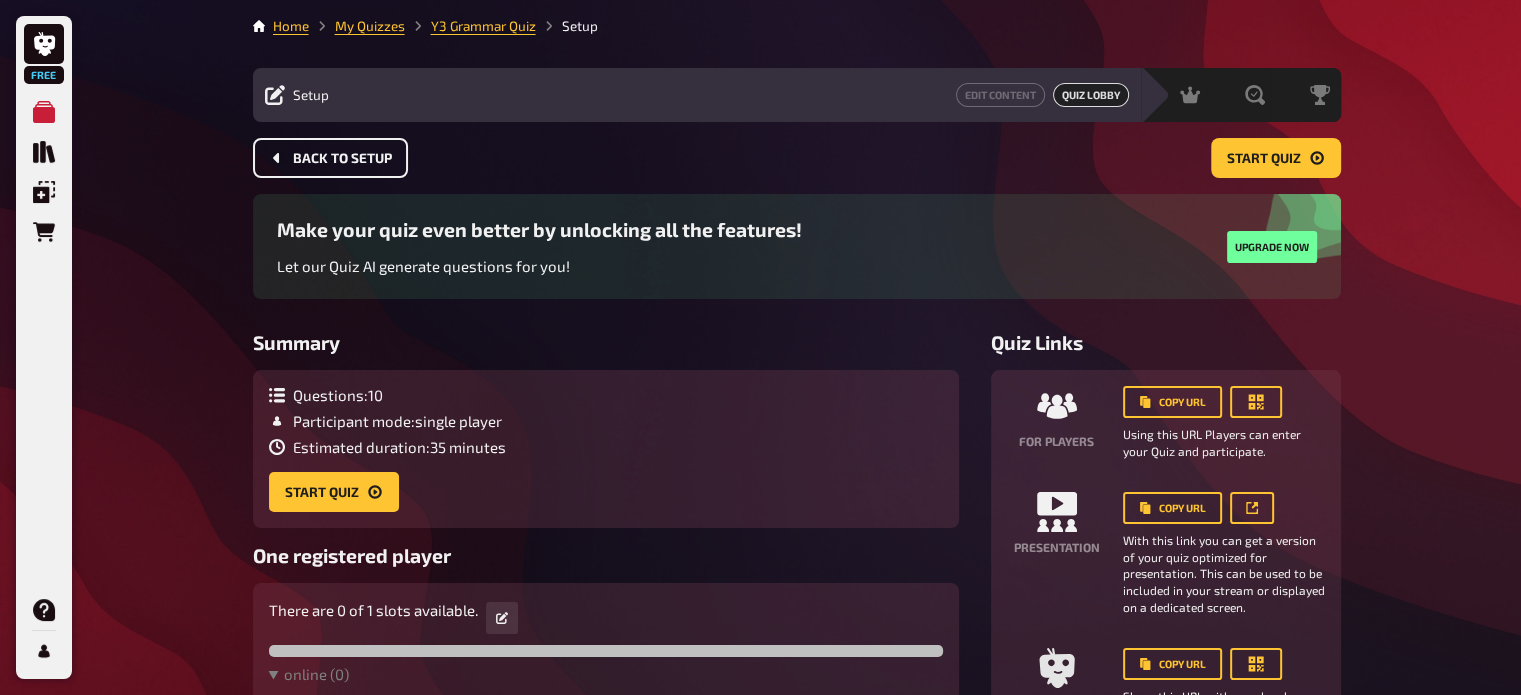 click on "Back to setup" at bounding box center (342, 159) 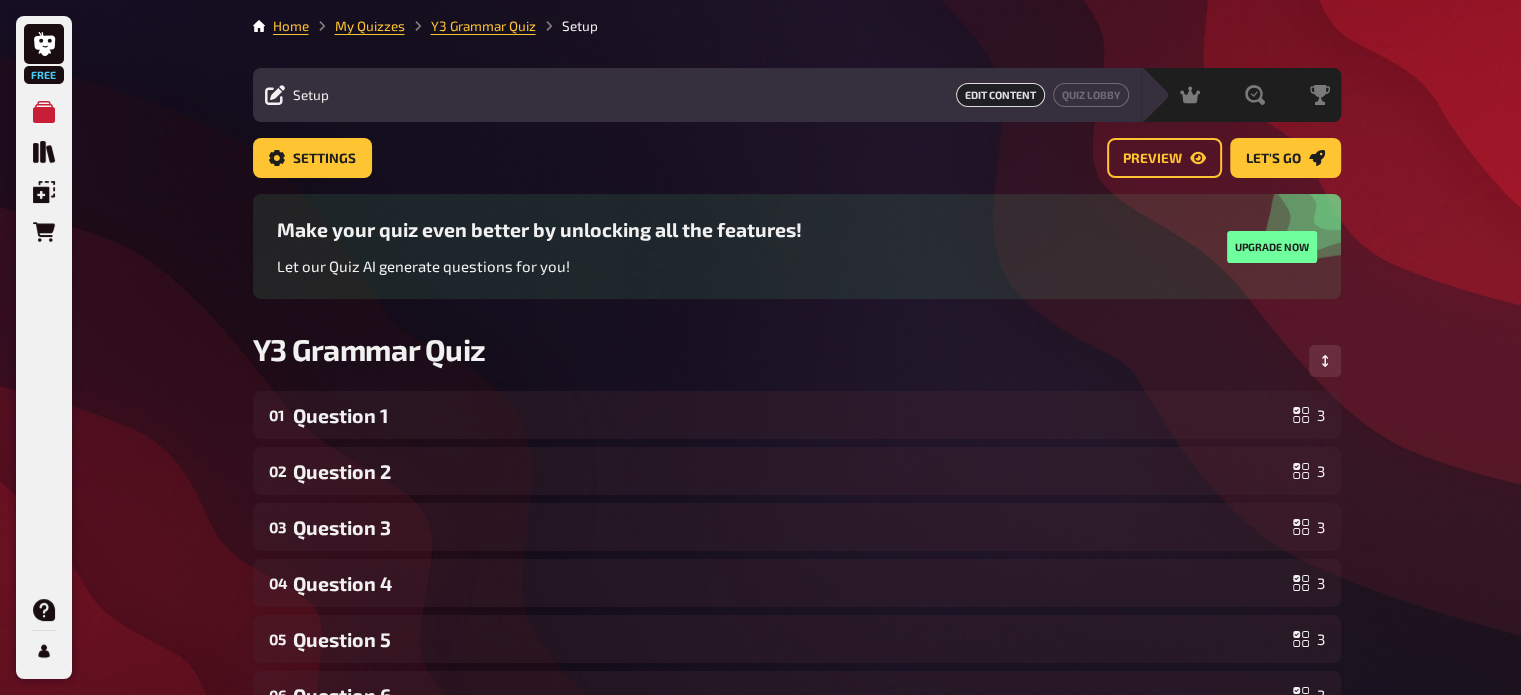 click on "Free My Quizzes Quiz Library Overlays Orders Help Profile Home My Quizzes Y3 Grammar Quiz Setup Setup Edit Content Quiz Lobby Hosting undefined Evaluation Leaderboard Settings Let's go Let's go Make your quiz even better by unlocking all the features! Let our Quiz AI generate questions for you! Upgrade now Y3 Grammar Quiz 01 Question 1 3 02 Question 2 3 03 Question 3 3 04 Question 4 3 05 Question 5 3 06 Question 6 3 07 Question 7 3 08 Question 8 3 09 Question 9 3 10 Question 10 3
To pick up a draggable item, press the space bar.
While dragging, use the arrow keys to move the item.
Press space again to drop the item in its new position, or press escape to cancel.
Add new question   Free Text Input Multiple Choice True / False Sorting Question Estimation Question Image Answer Prose (Long text) Offline Question Create with AI Write myself" at bounding box center (760, 610) 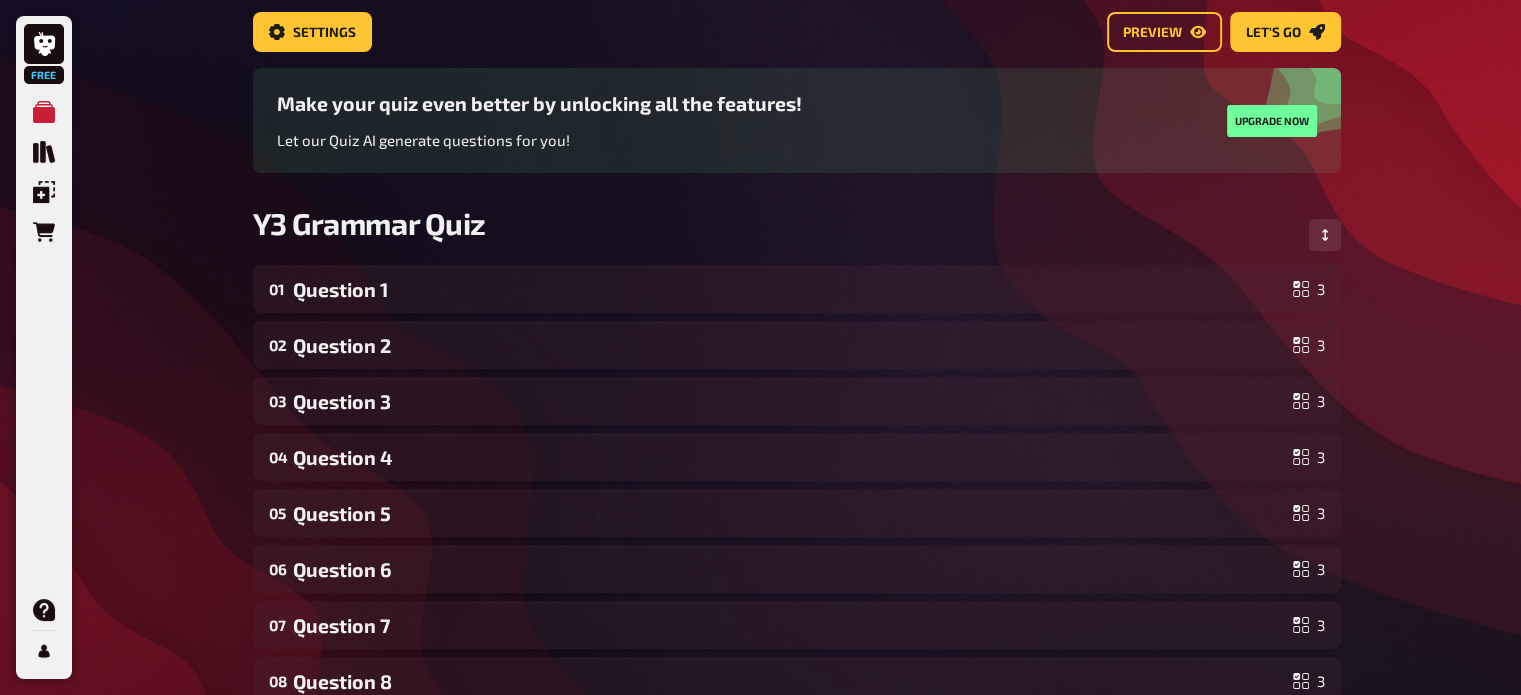 scroll, scrollTop: 0, scrollLeft: 0, axis: both 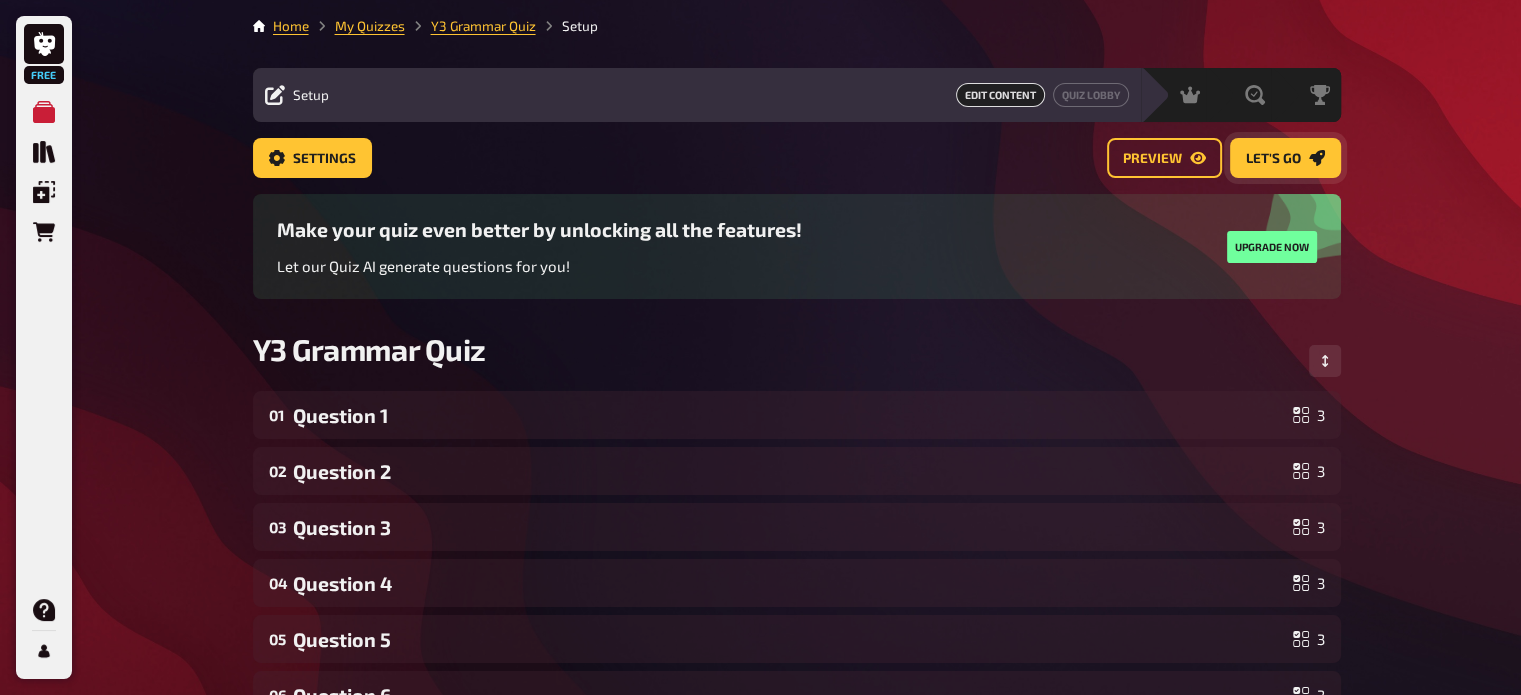 click on "Let's go" at bounding box center [1285, 158] 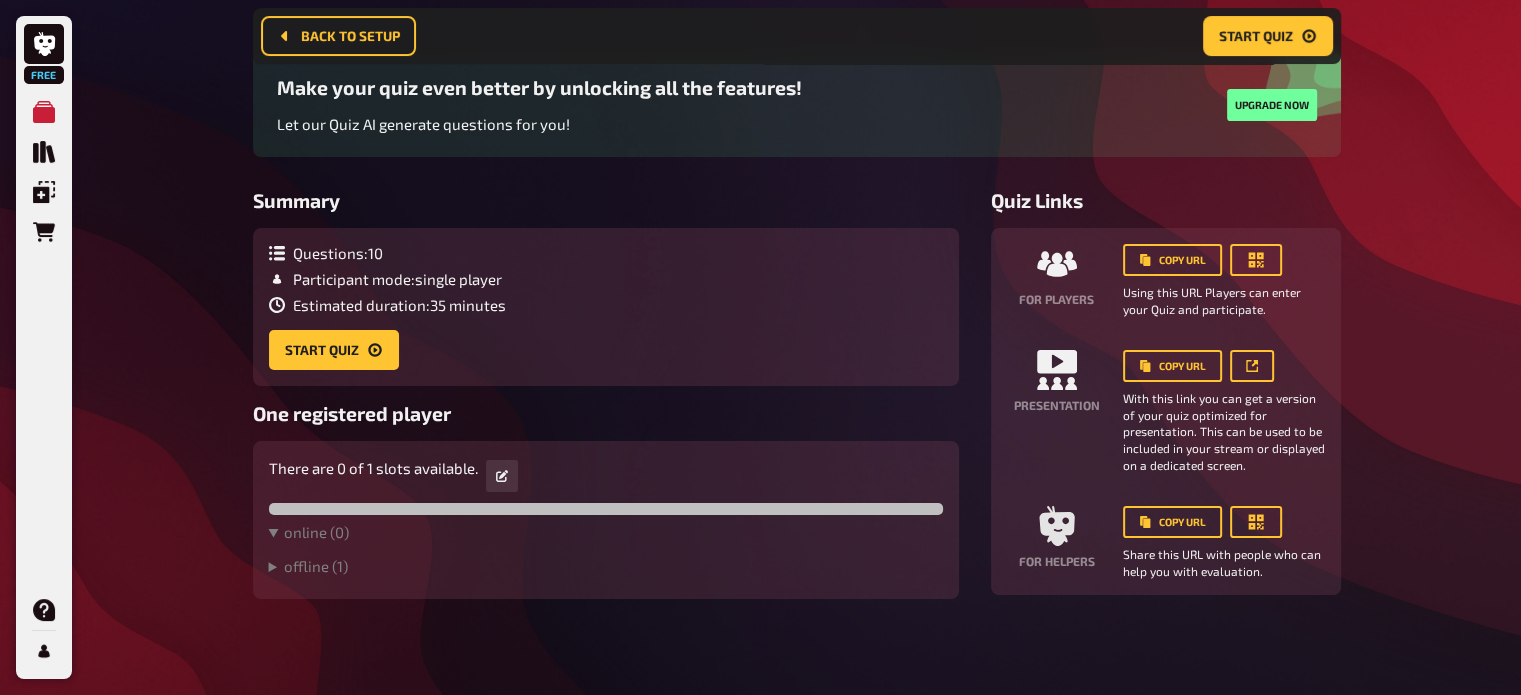 scroll, scrollTop: 160, scrollLeft: 0, axis: vertical 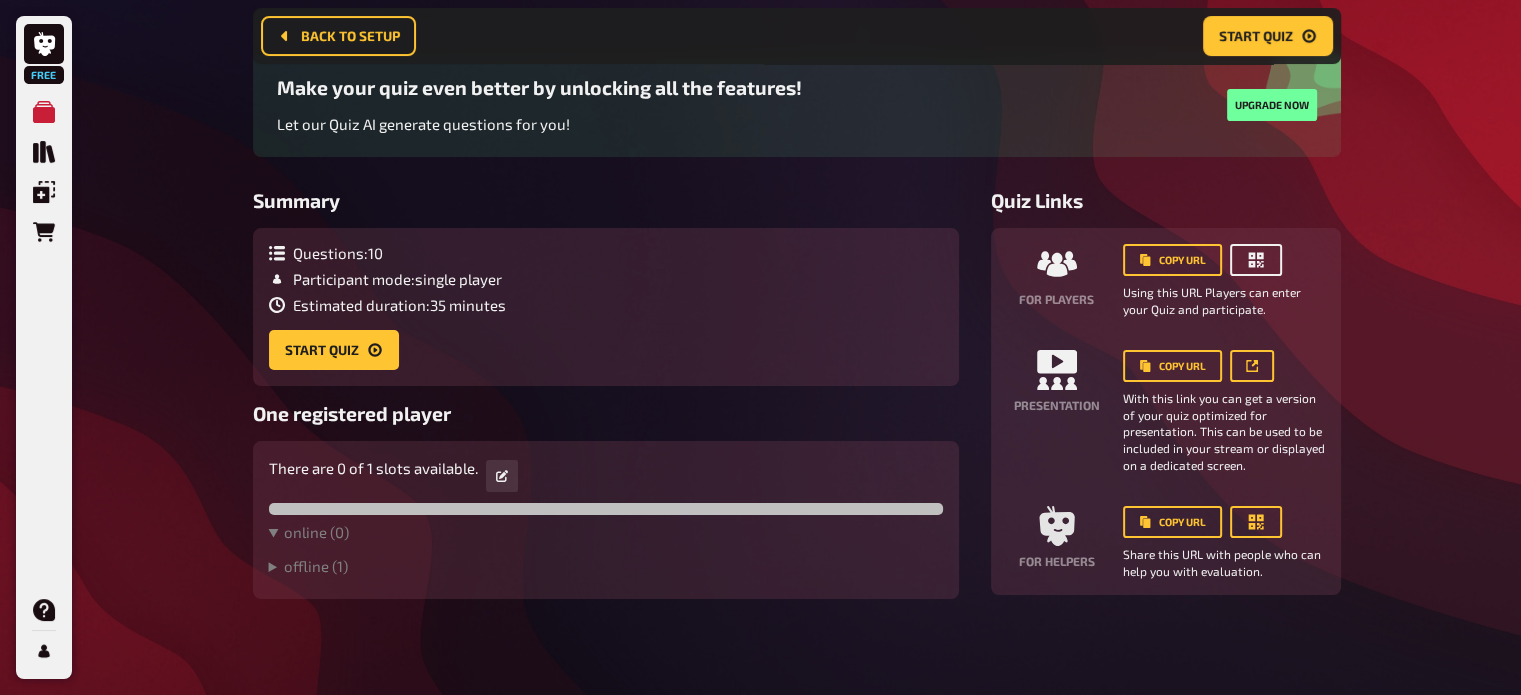 click 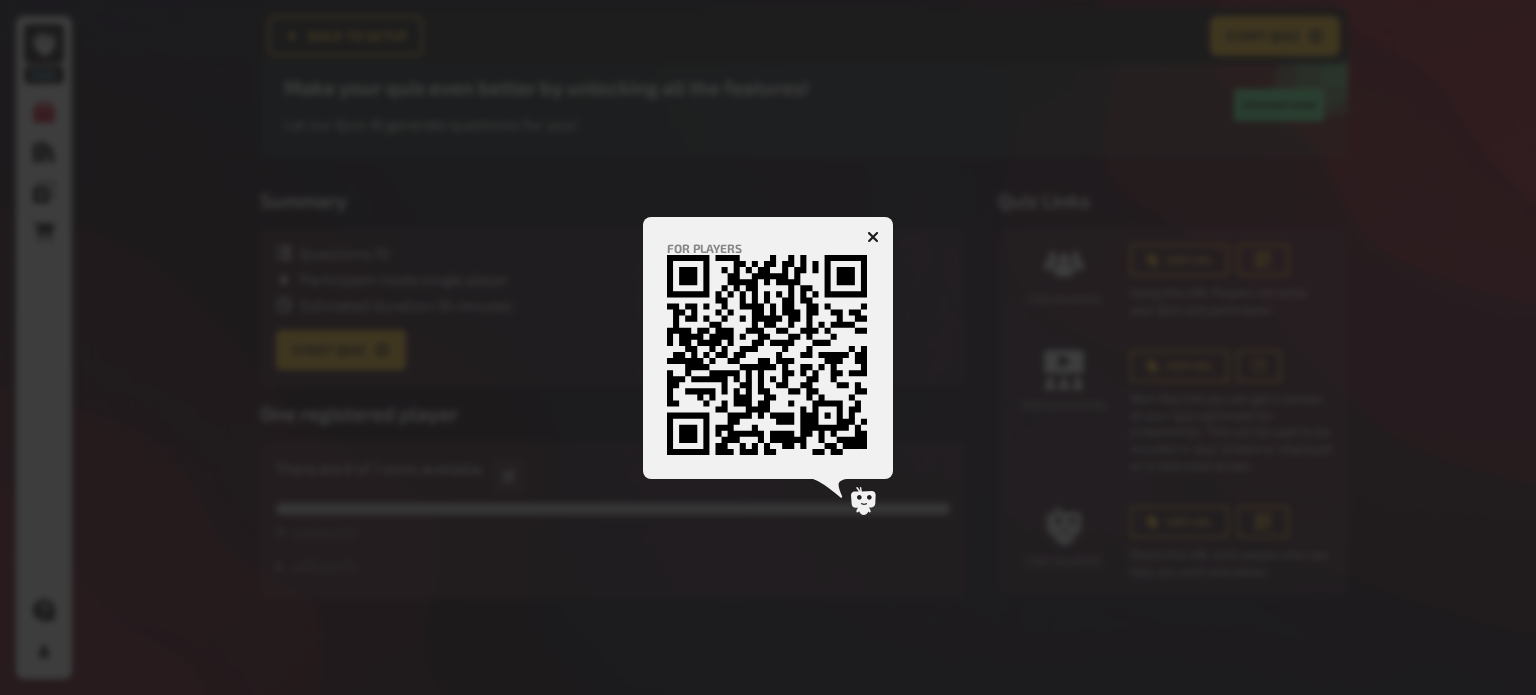 click 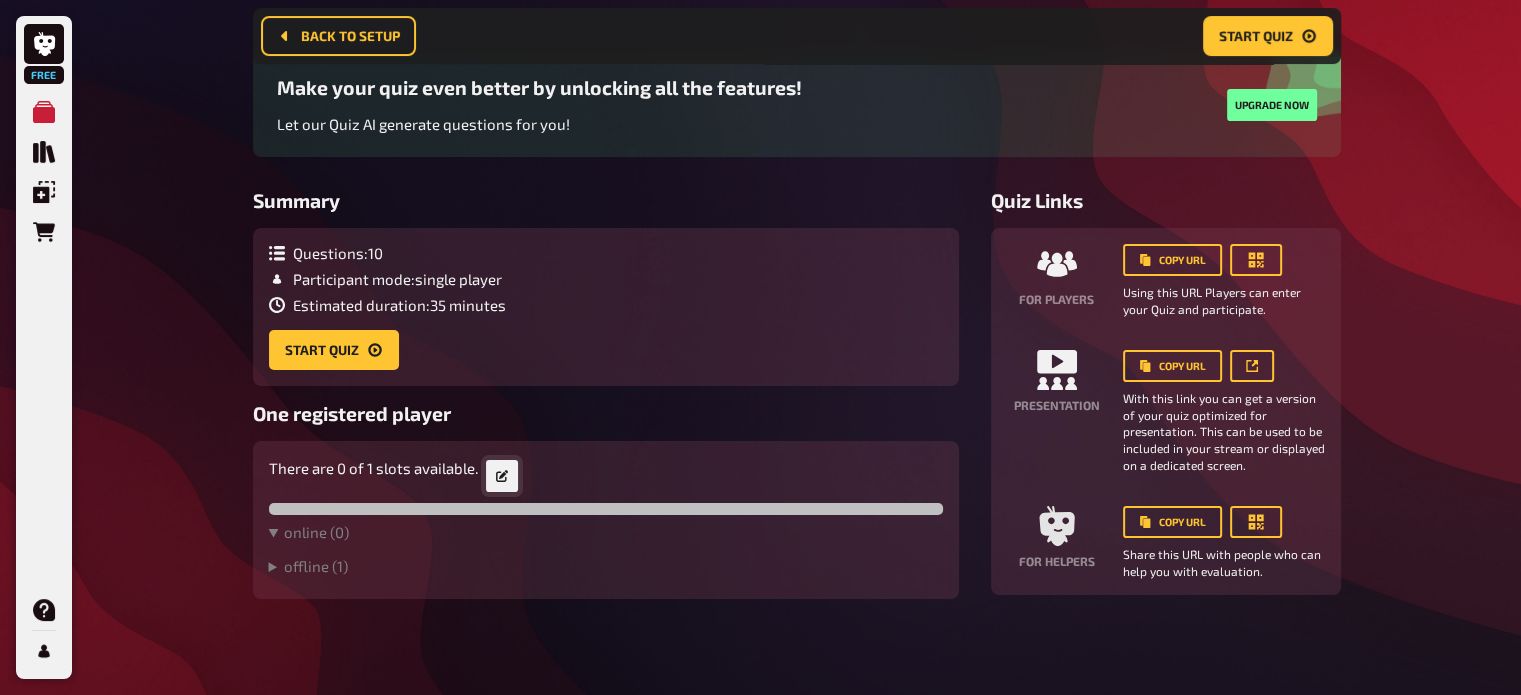 click at bounding box center [502, 476] 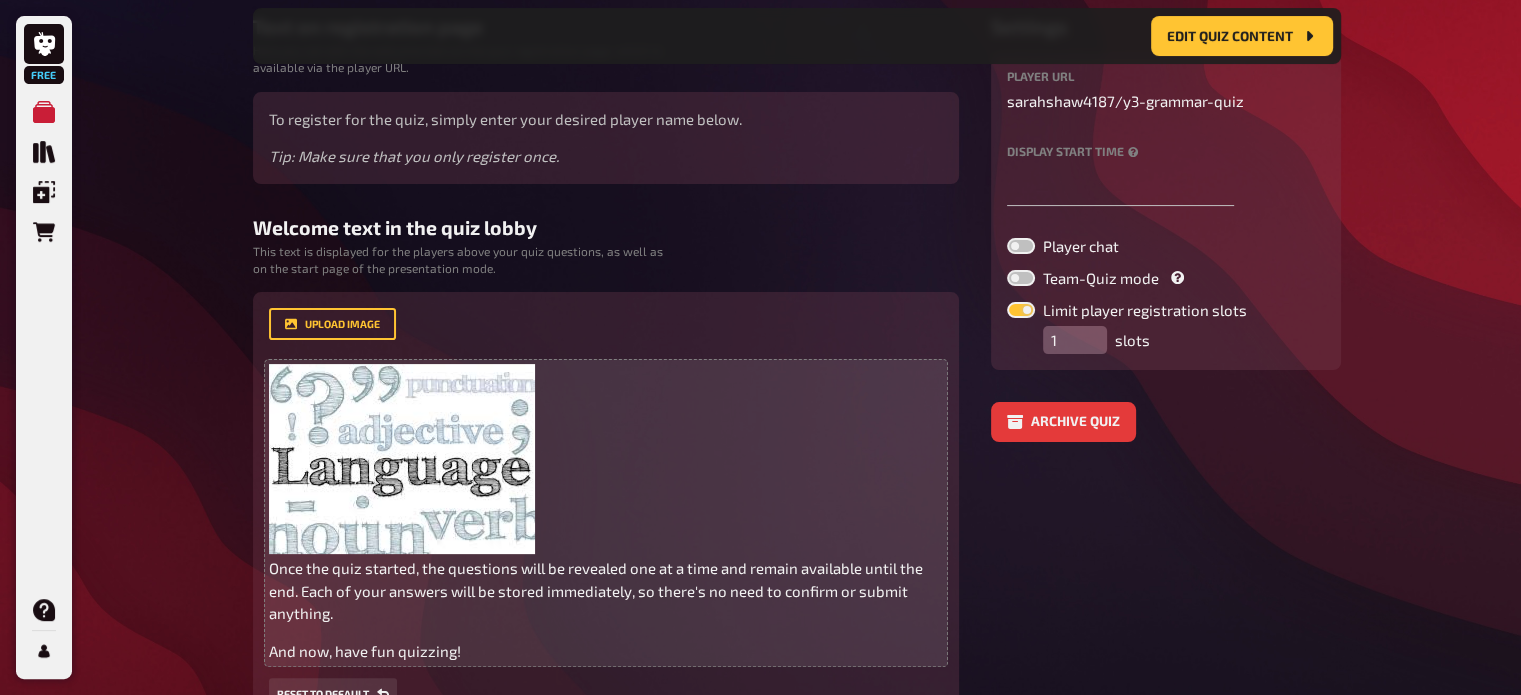 scroll, scrollTop: 400, scrollLeft: 0, axis: vertical 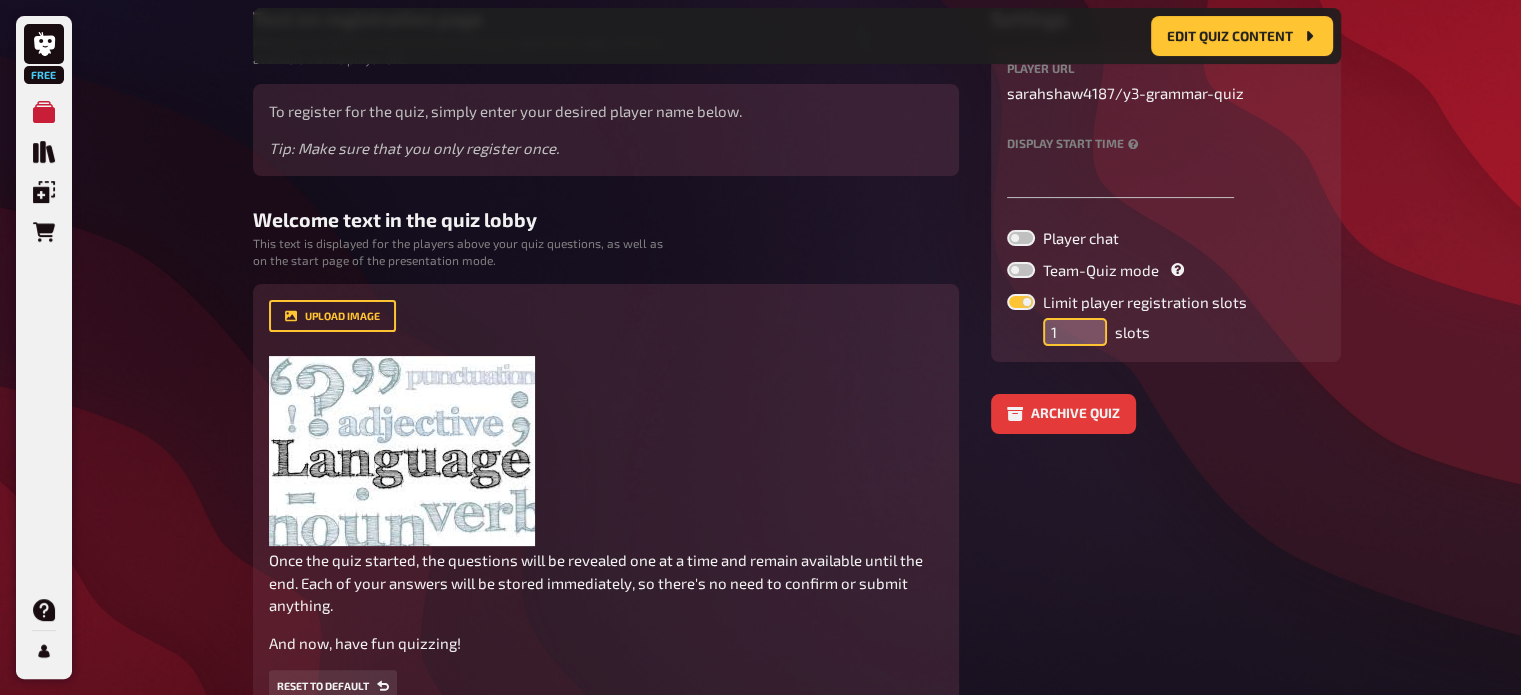 click on "1" at bounding box center [1075, 332] 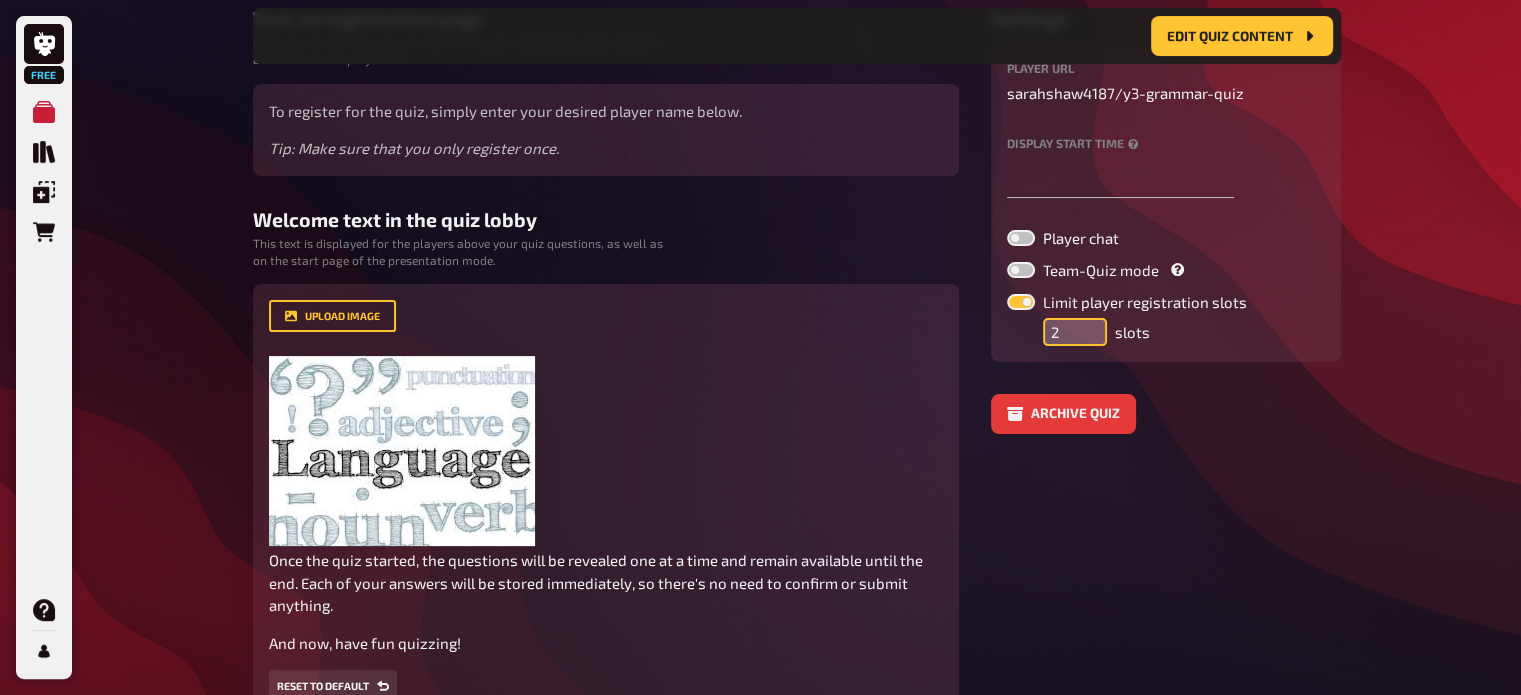 click on "2" at bounding box center (1075, 332) 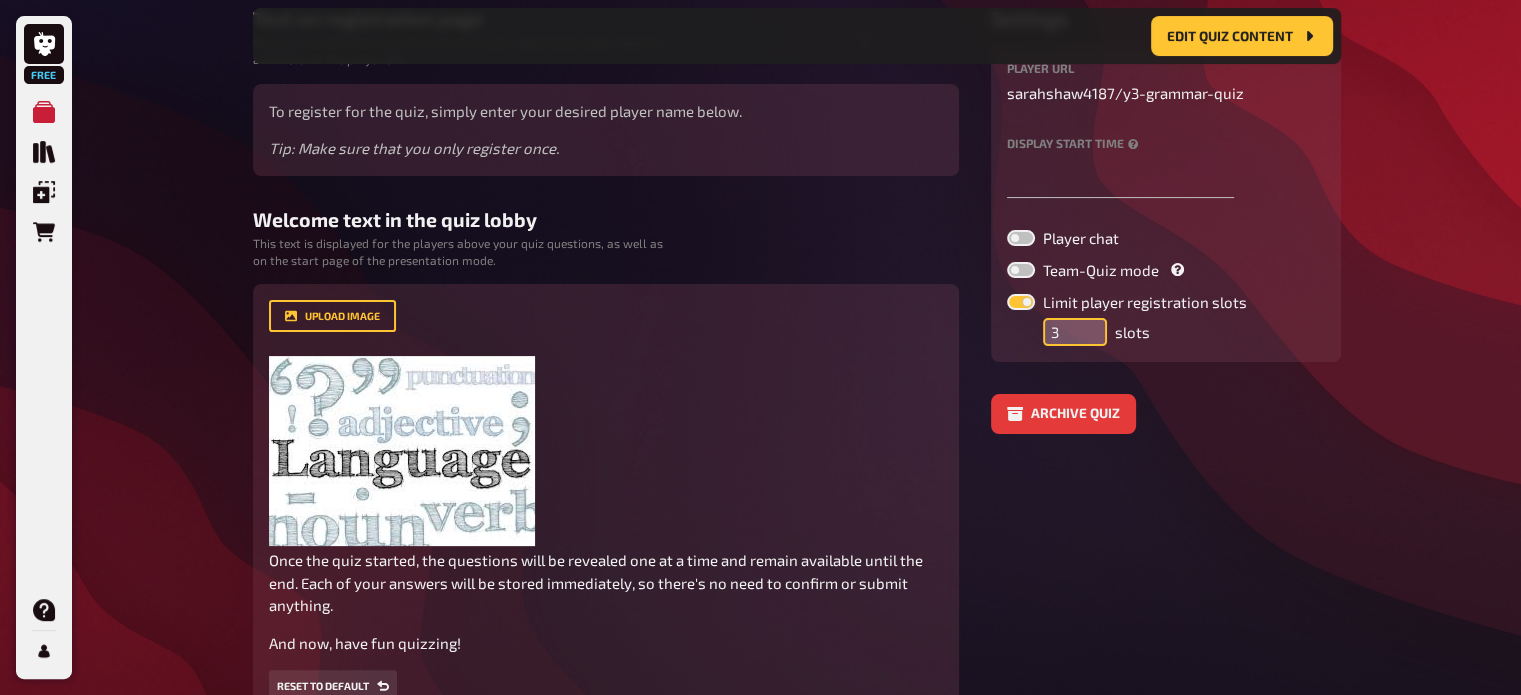 click on "3" at bounding box center (1075, 332) 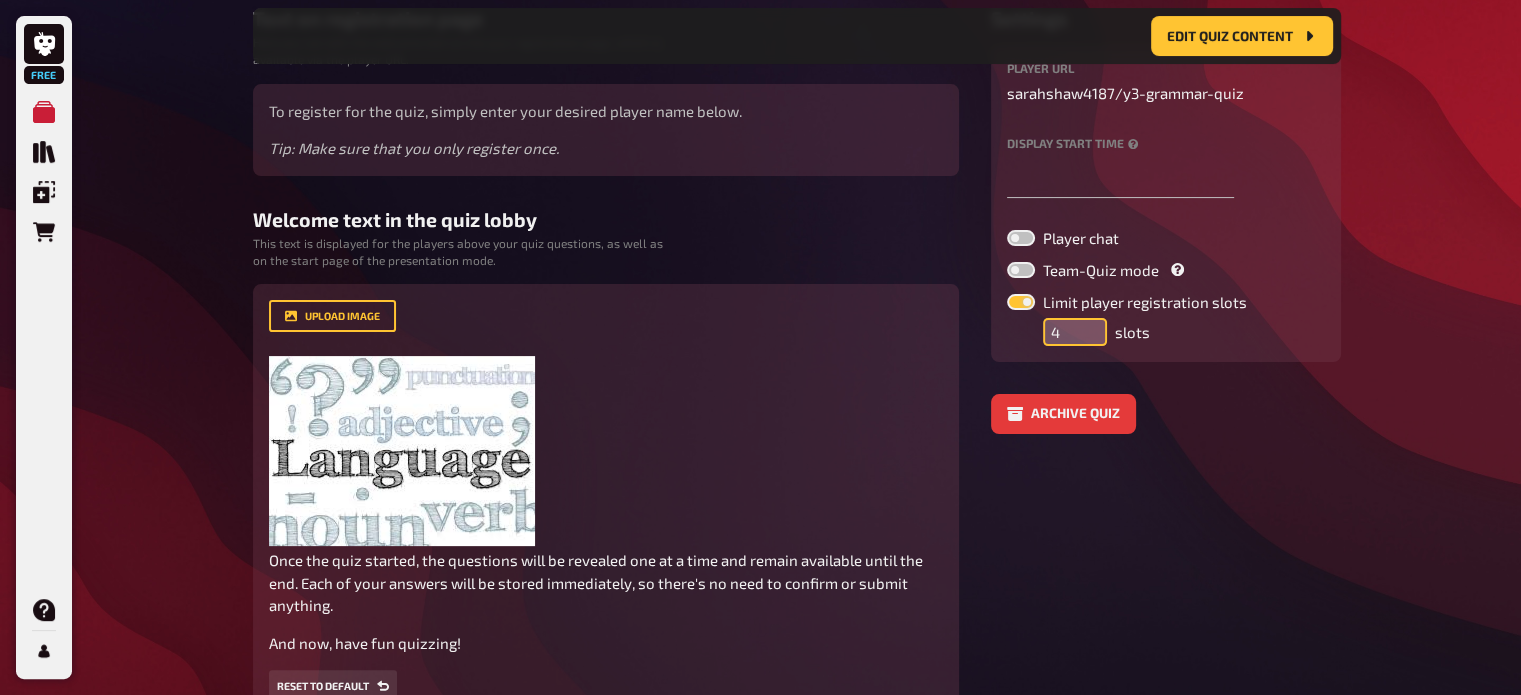 click on "4" at bounding box center [1075, 332] 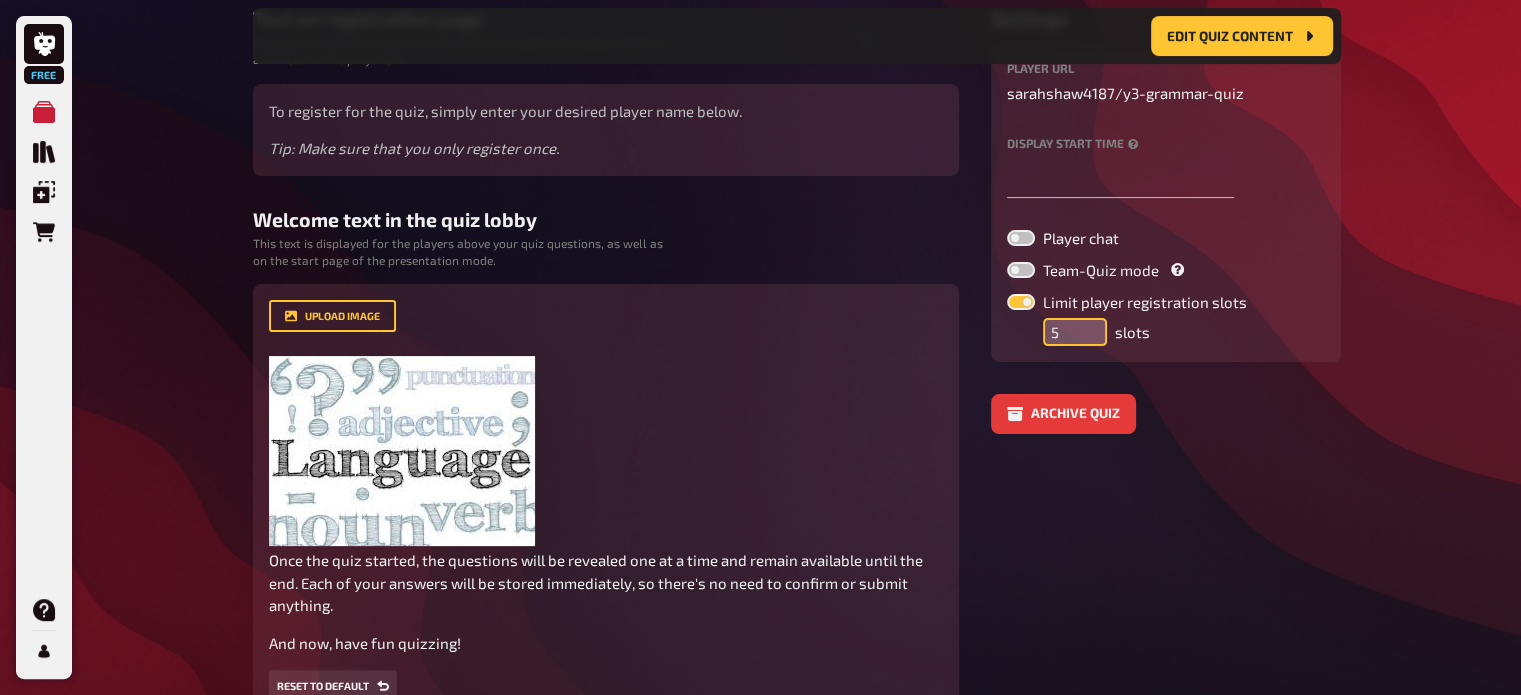 type on "5" 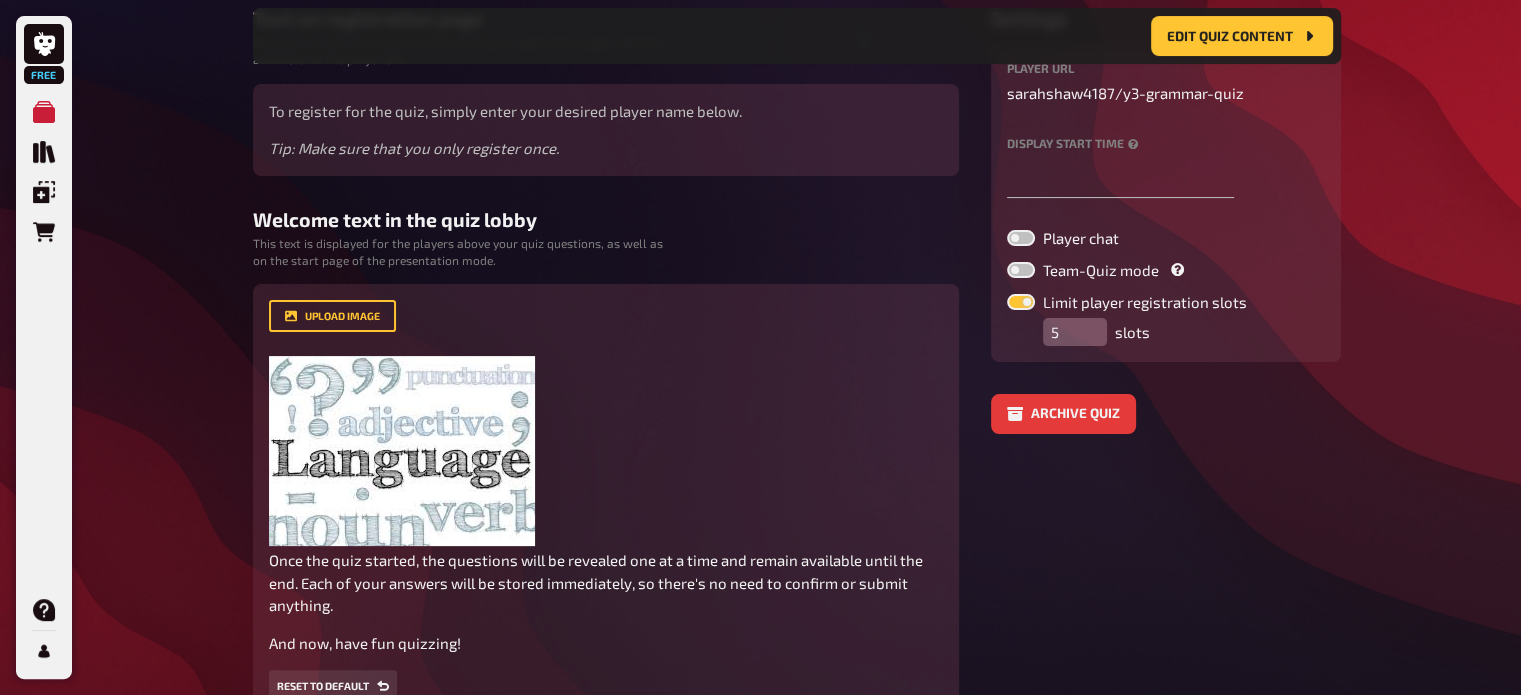 click on "player URL [USERNAME] / y3-grammar-quiz Display start time Player chat Team-Quiz mode Limit player registration slots 5 slots" at bounding box center [1166, 204] 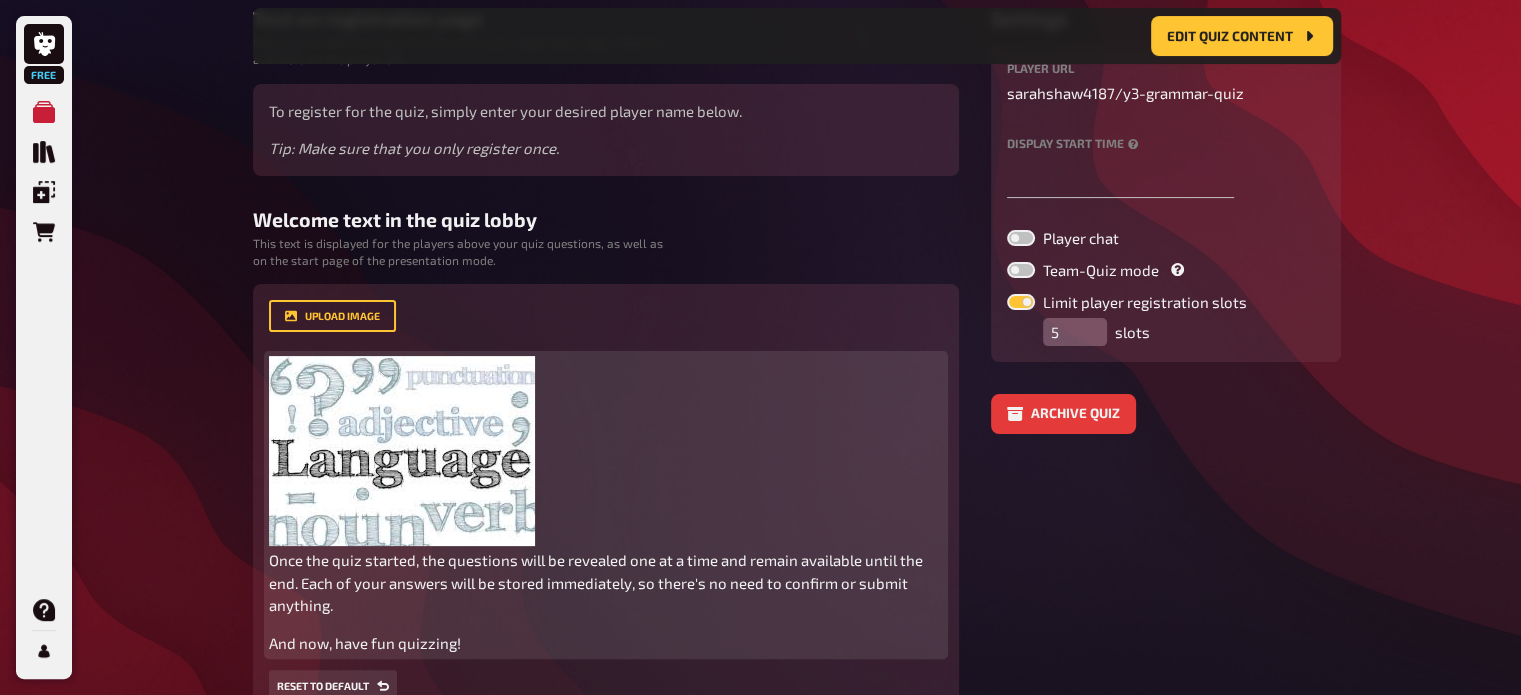 click on "﻿ Once the quiz started, the questions will be revealed one at a time and remain available until the end. Each of your answers will be stored immediately, so there's no need to confirm or submit anything. And now, have fun quizzing!" at bounding box center (606, 505) 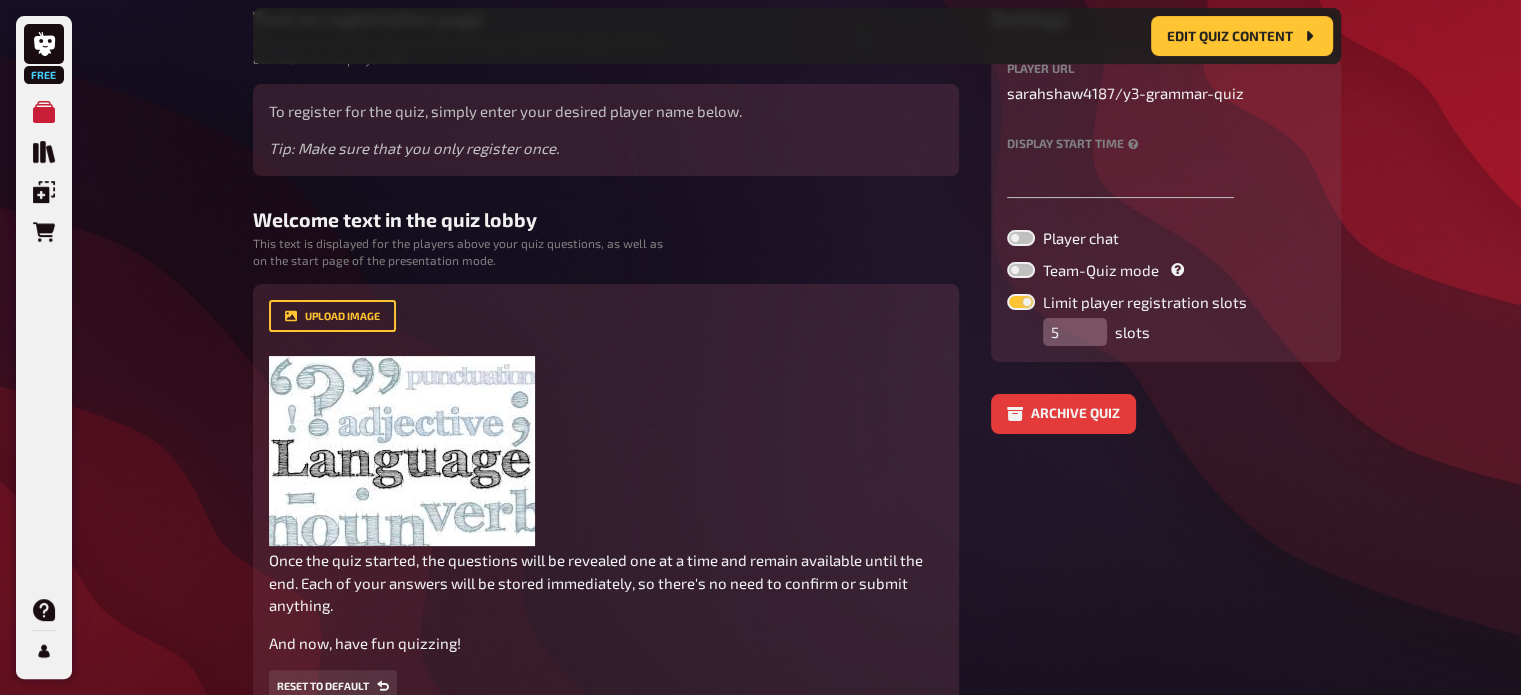click on "Settings player URL [USERNAME] / y3-grammar-quiz Display start time Player chat Team-Quiz mode Limit player registration slots 5 slots Archive quiz" at bounding box center [1166, 362] 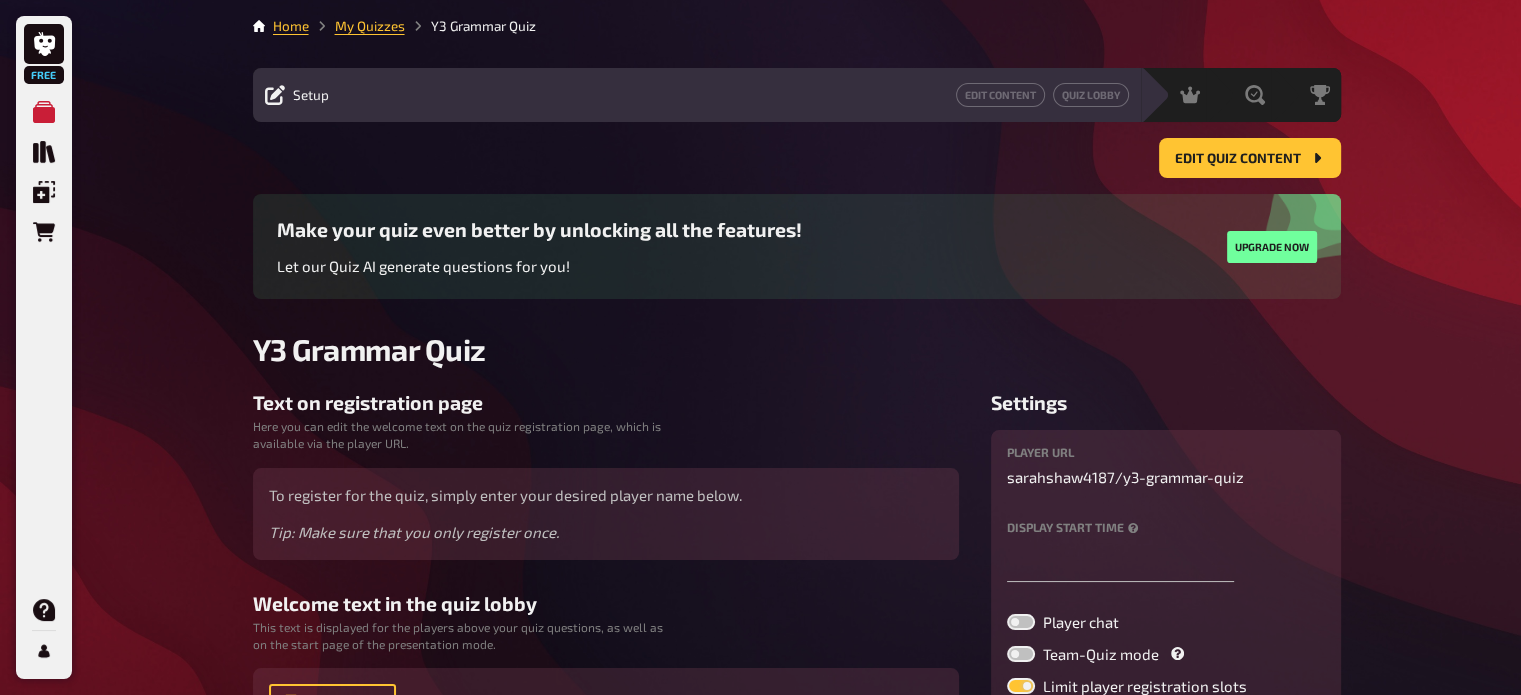 scroll, scrollTop: 0, scrollLeft: 0, axis: both 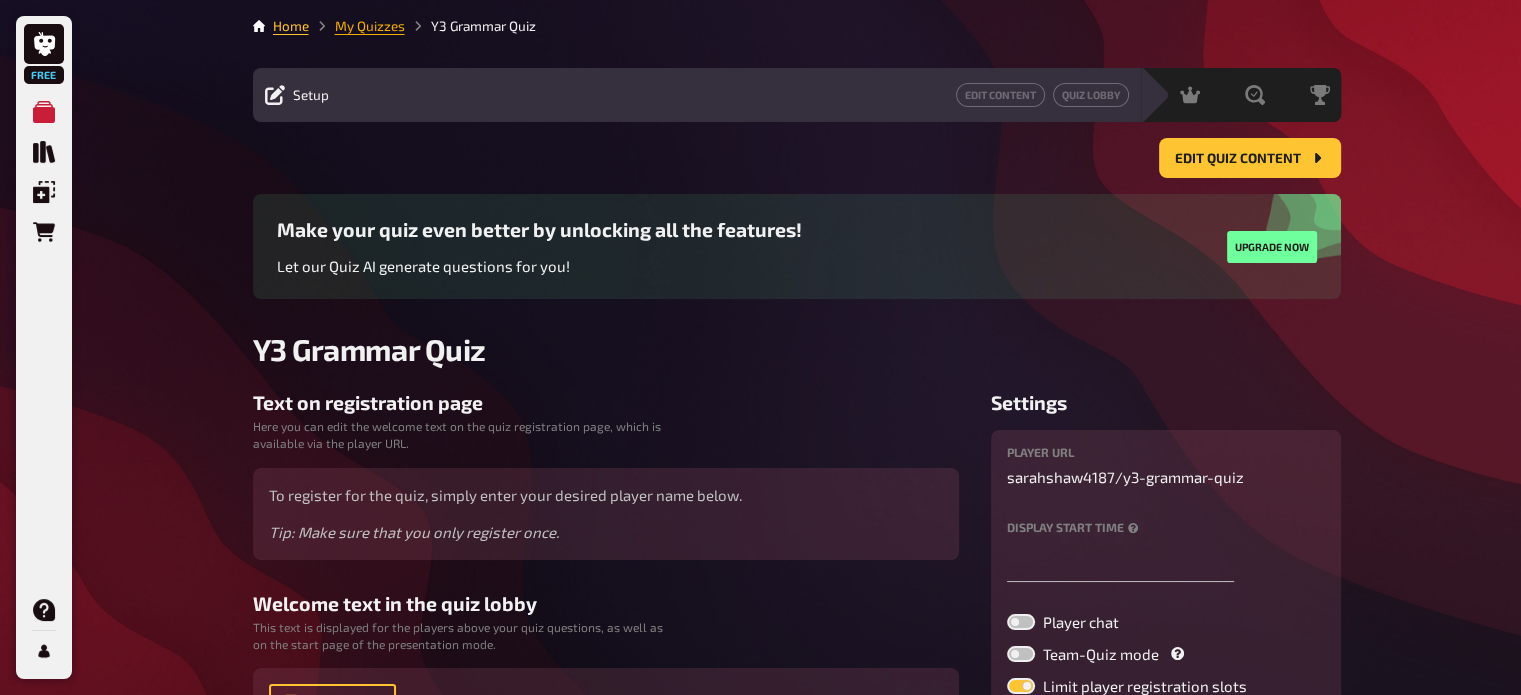 click on "My Quizzes" at bounding box center [370, 26] 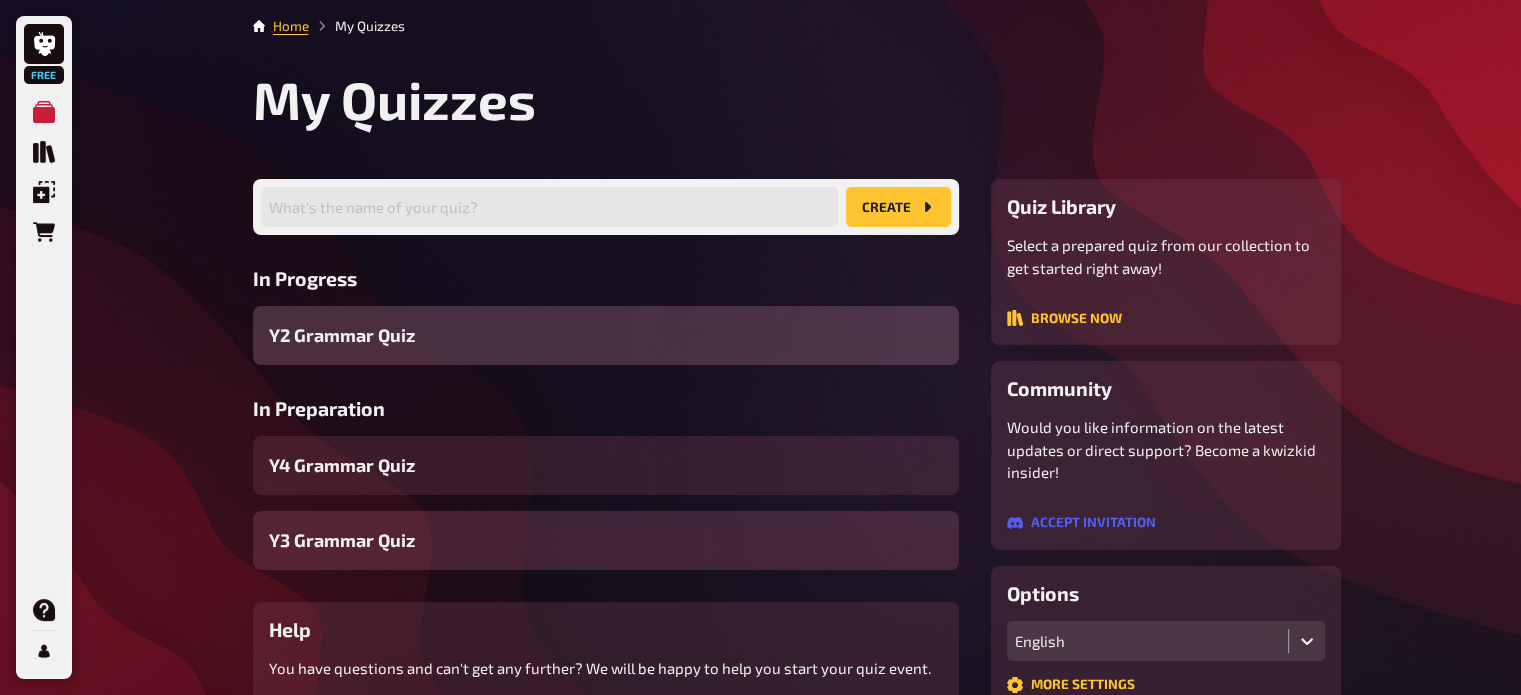 click on "Y3 Grammar Quiz" at bounding box center [342, 540] 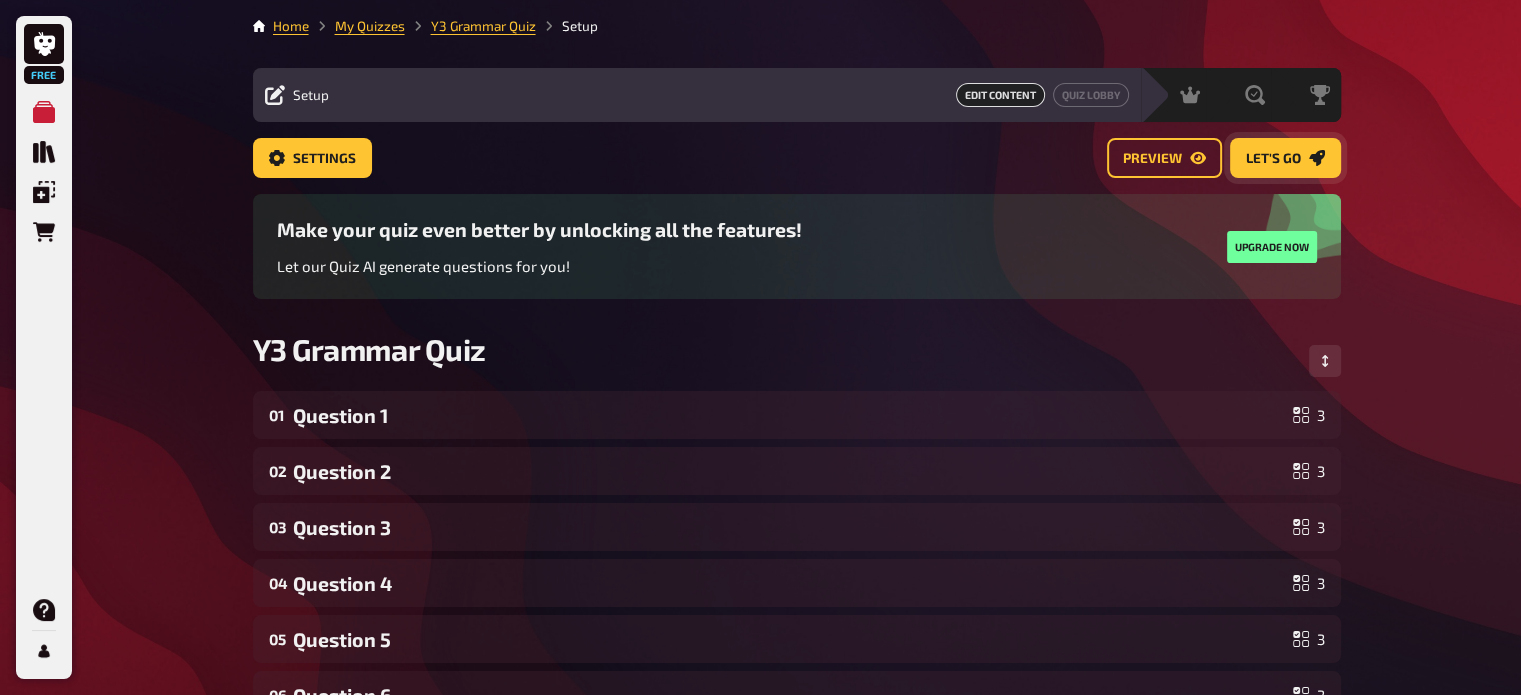 click on "Let's go" at bounding box center [1273, 159] 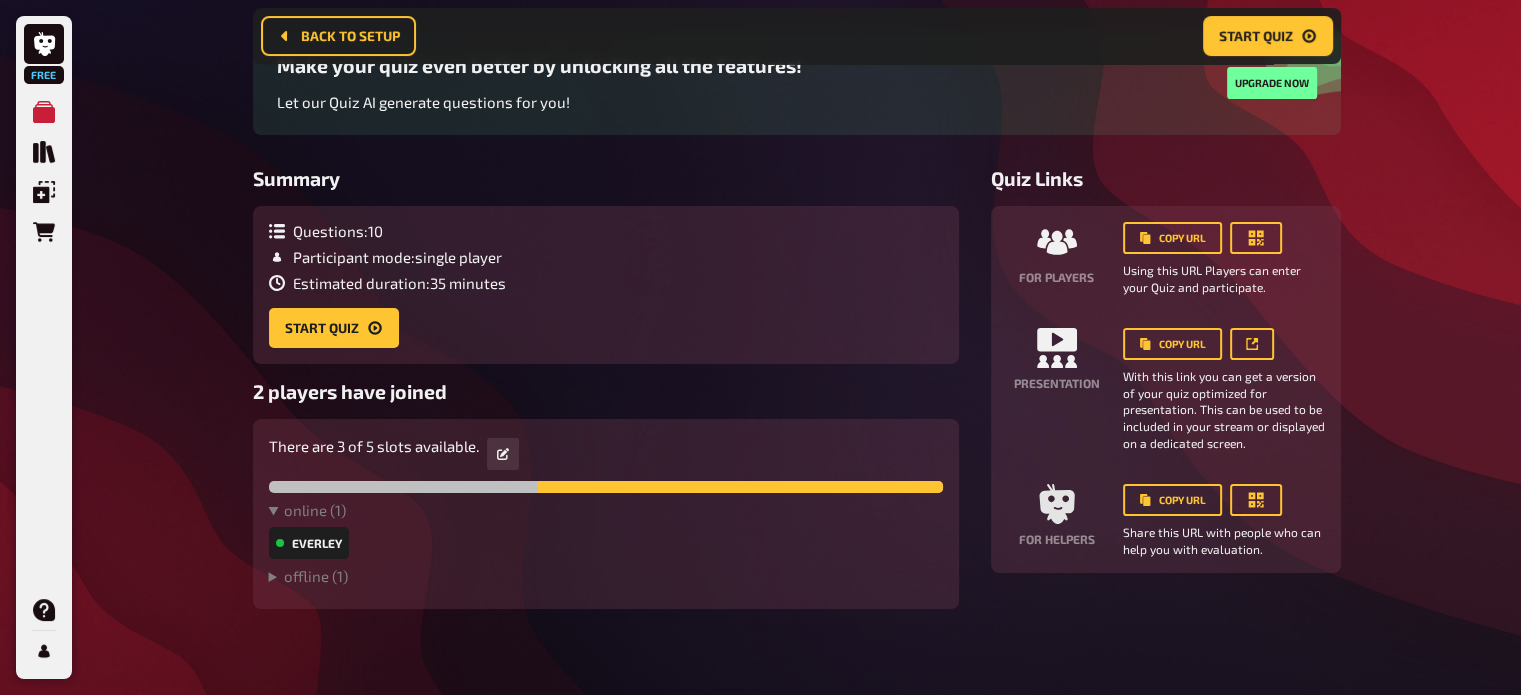scroll, scrollTop: 192, scrollLeft: 0, axis: vertical 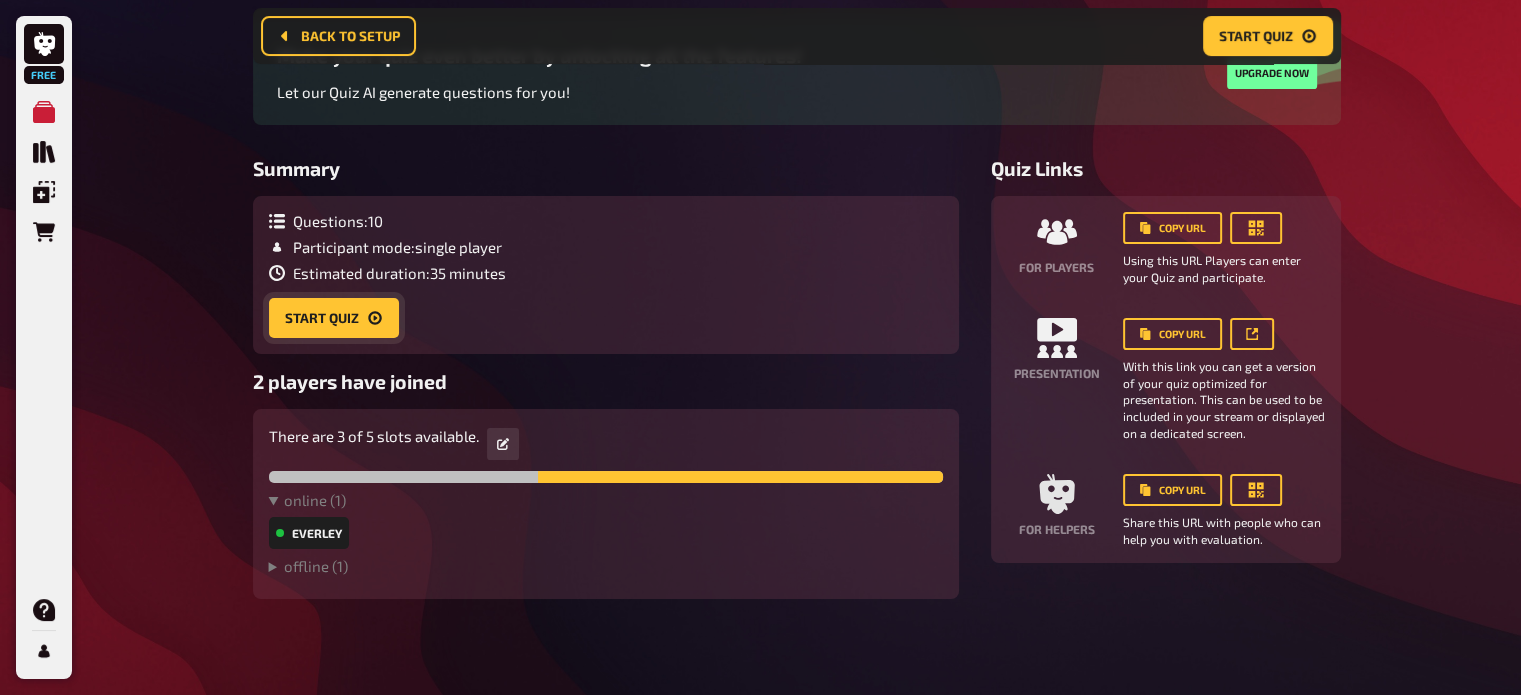 click on "Start Quiz" at bounding box center [334, 318] 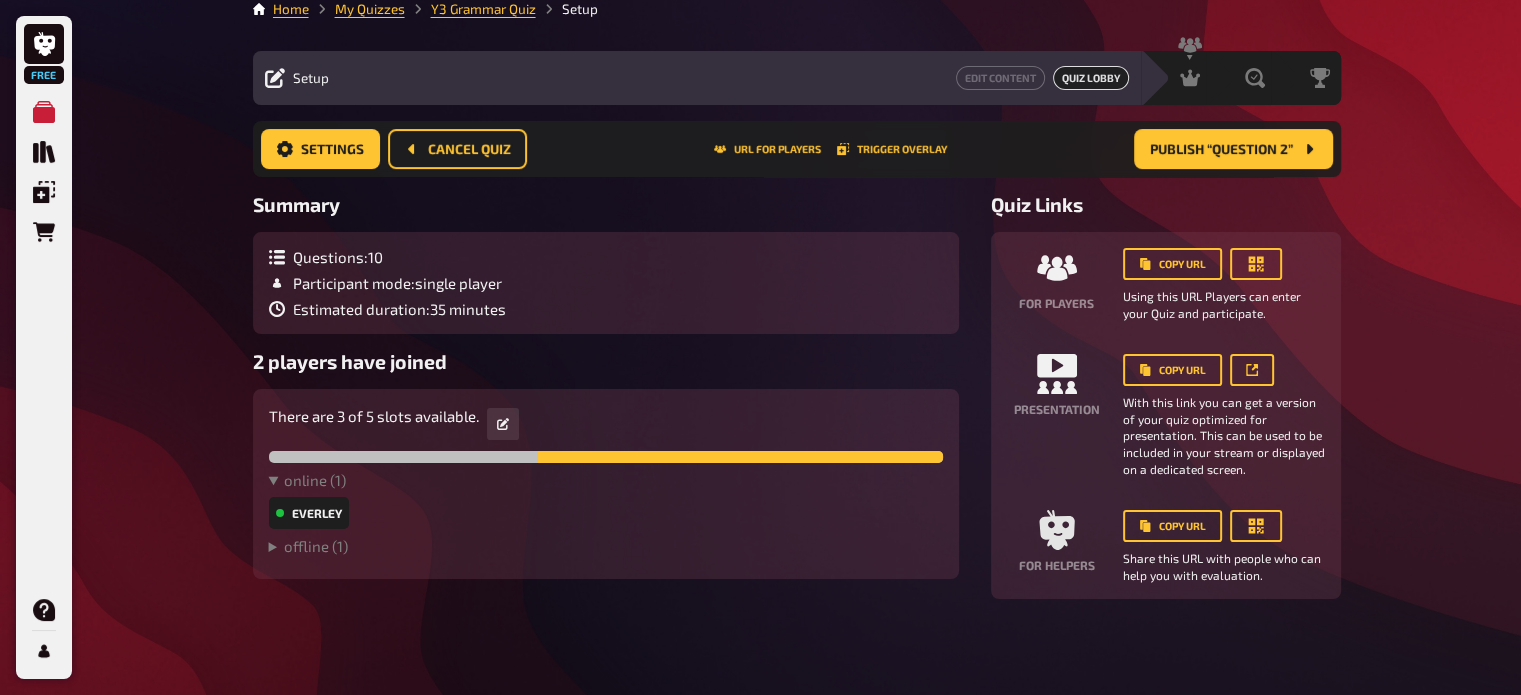 scroll, scrollTop: 0, scrollLeft: 0, axis: both 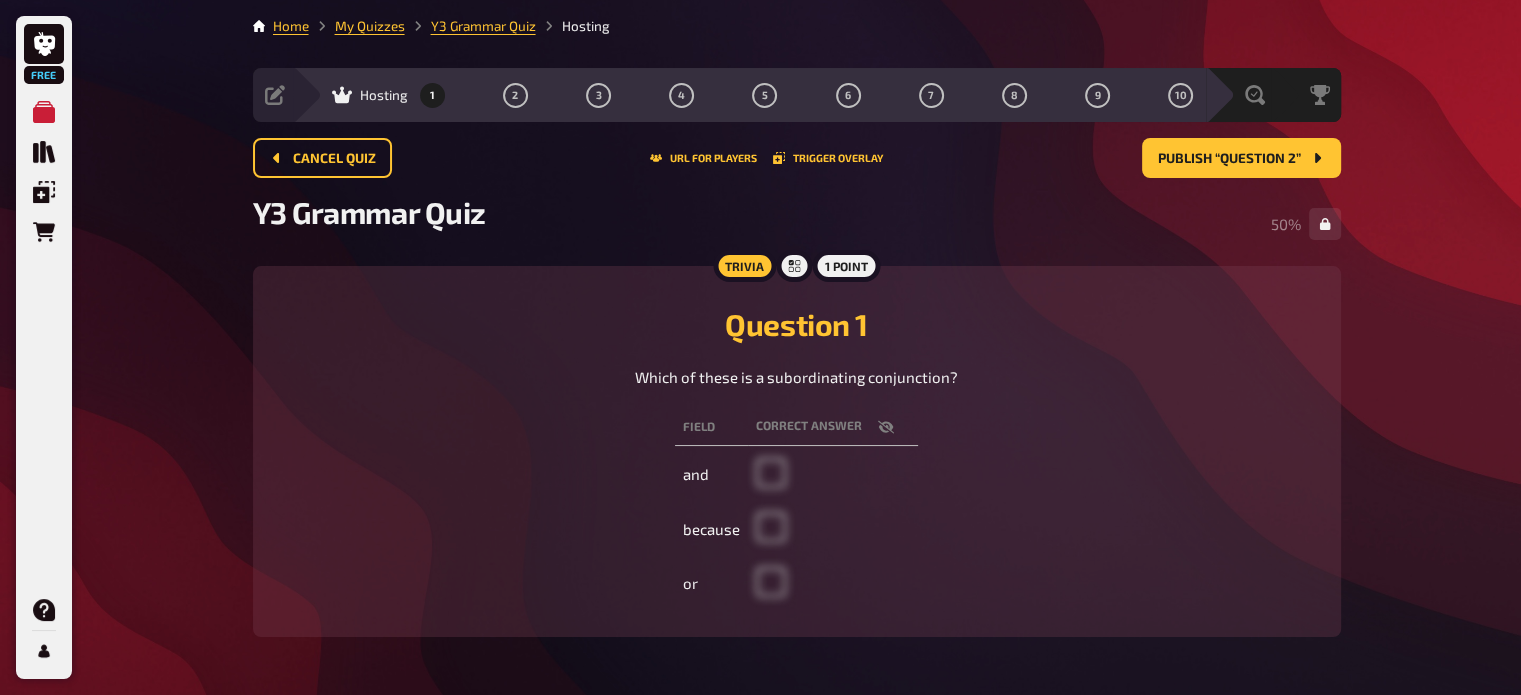 click on "Question 1" at bounding box center [797, 324] 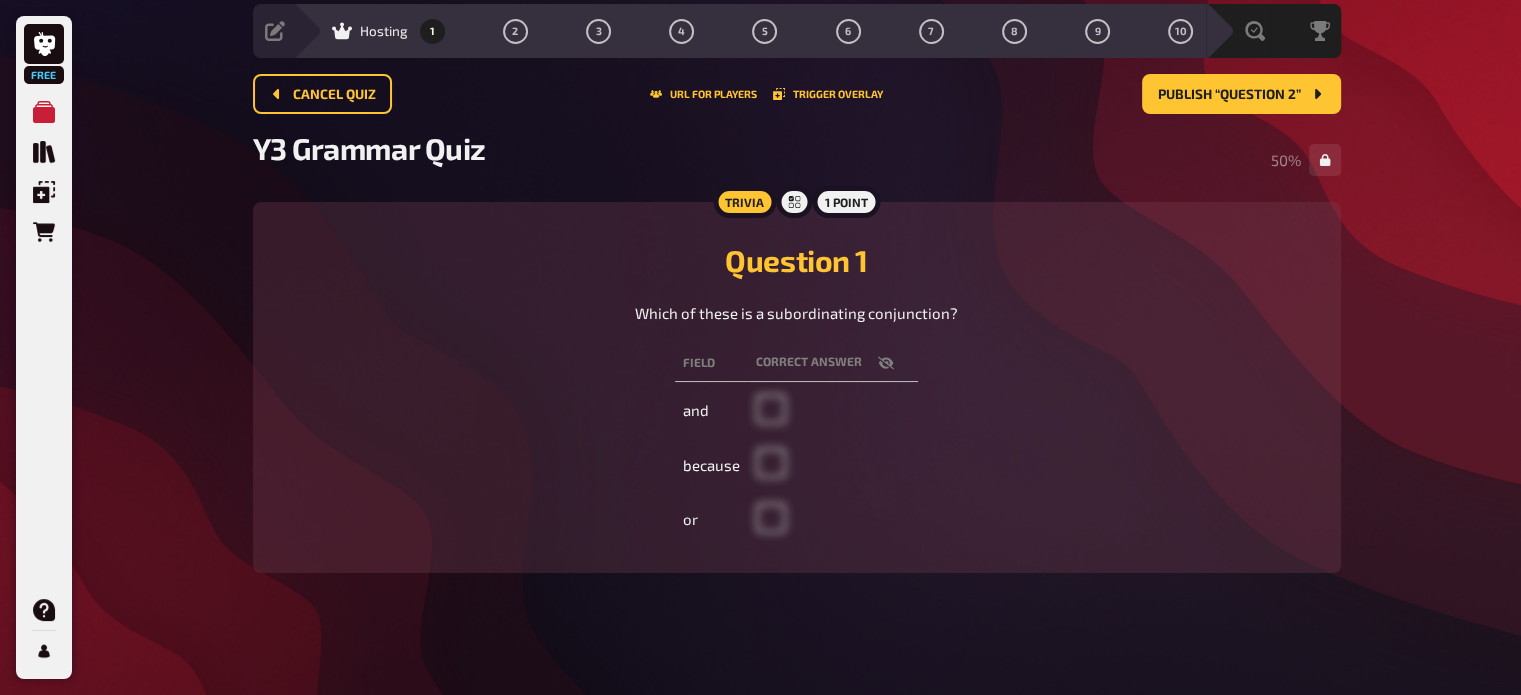 scroll, scrollTop: 69, scrollLeft: 0, axis: vertical 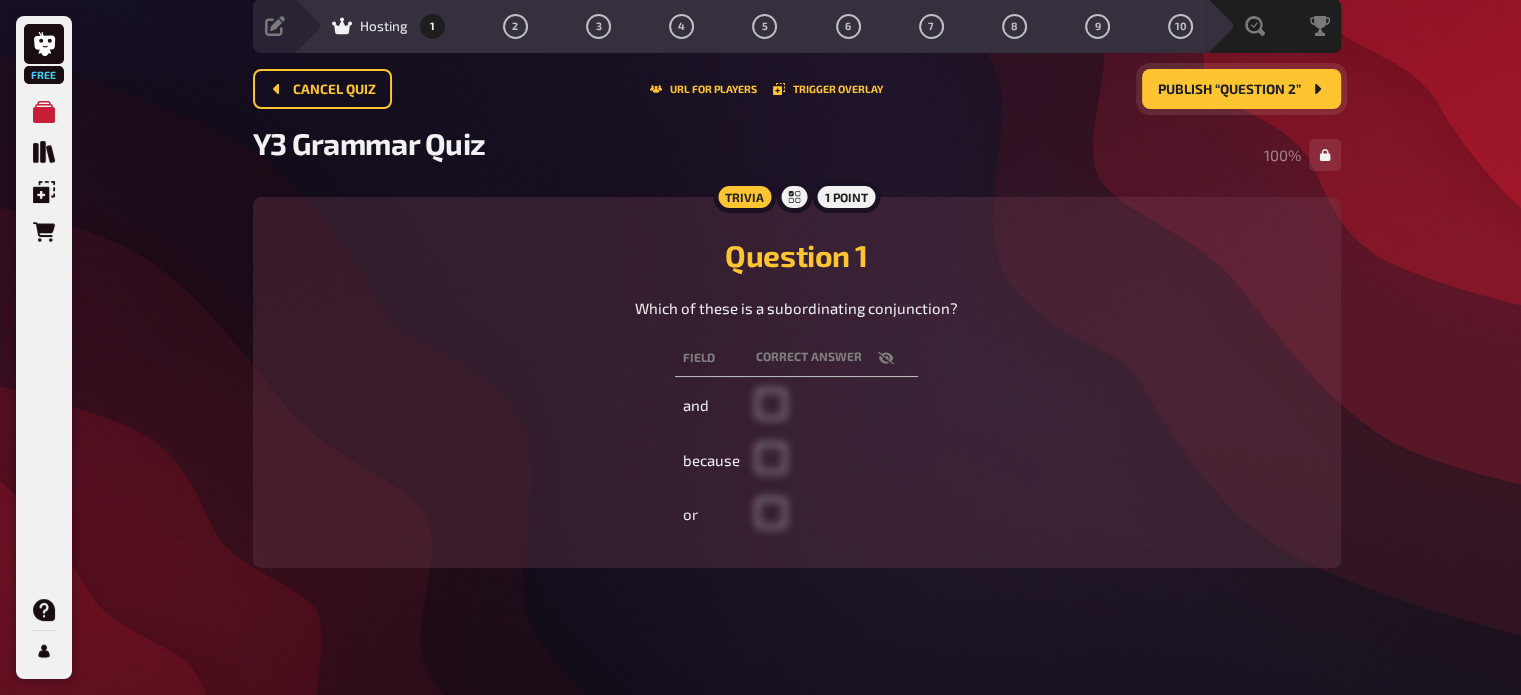 click on "Publish “Question 2”" at bounding box center (1229, 90) 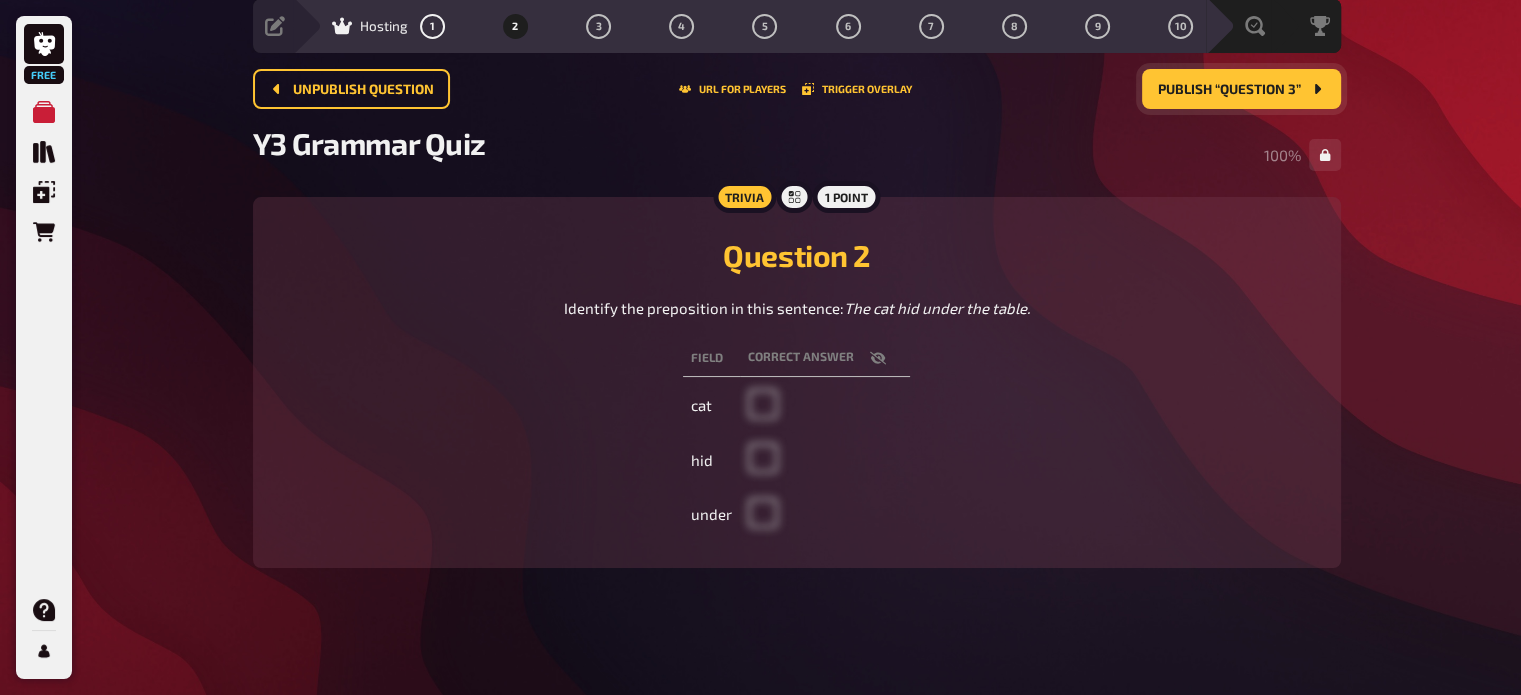 click on "Publish “Question 3”" at bounding box center [1229, 90] 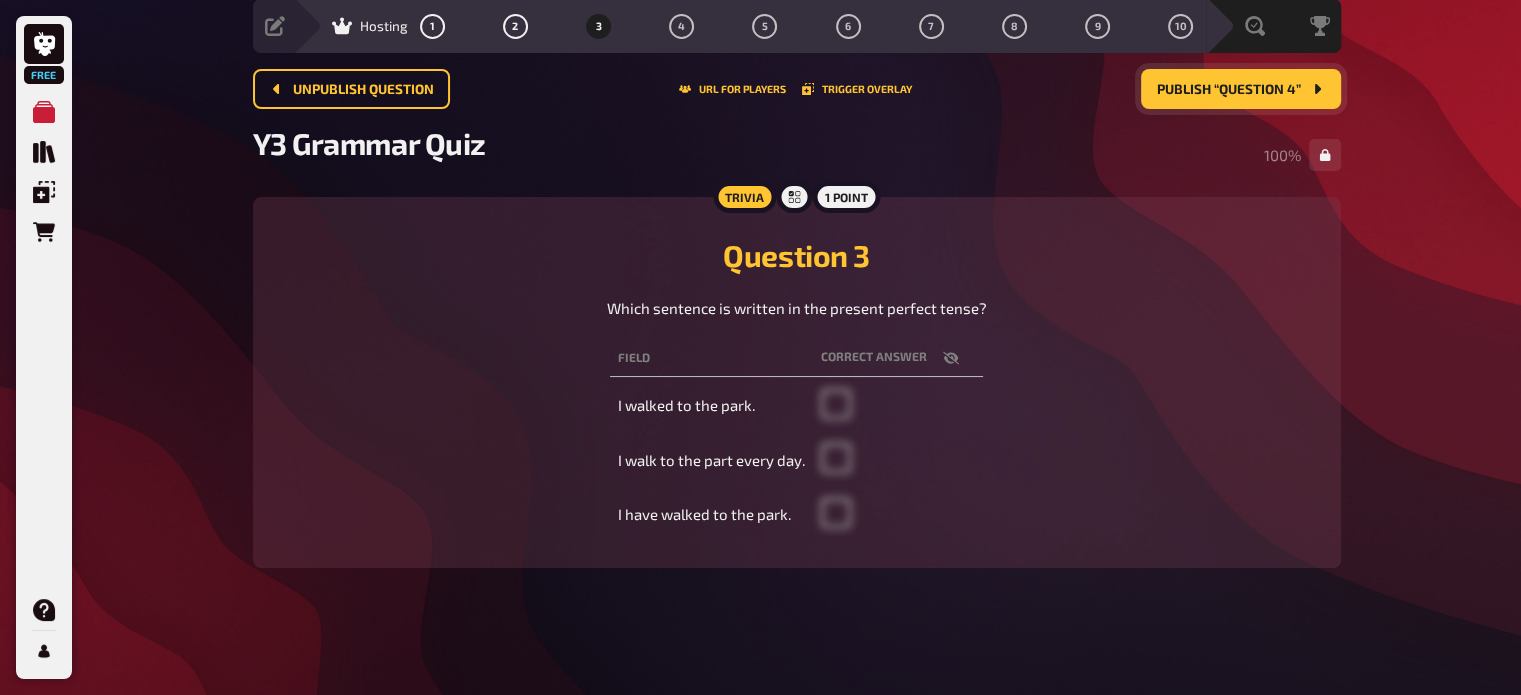 click on "Publish “Question 4”" at bounding box center (1229, 90) 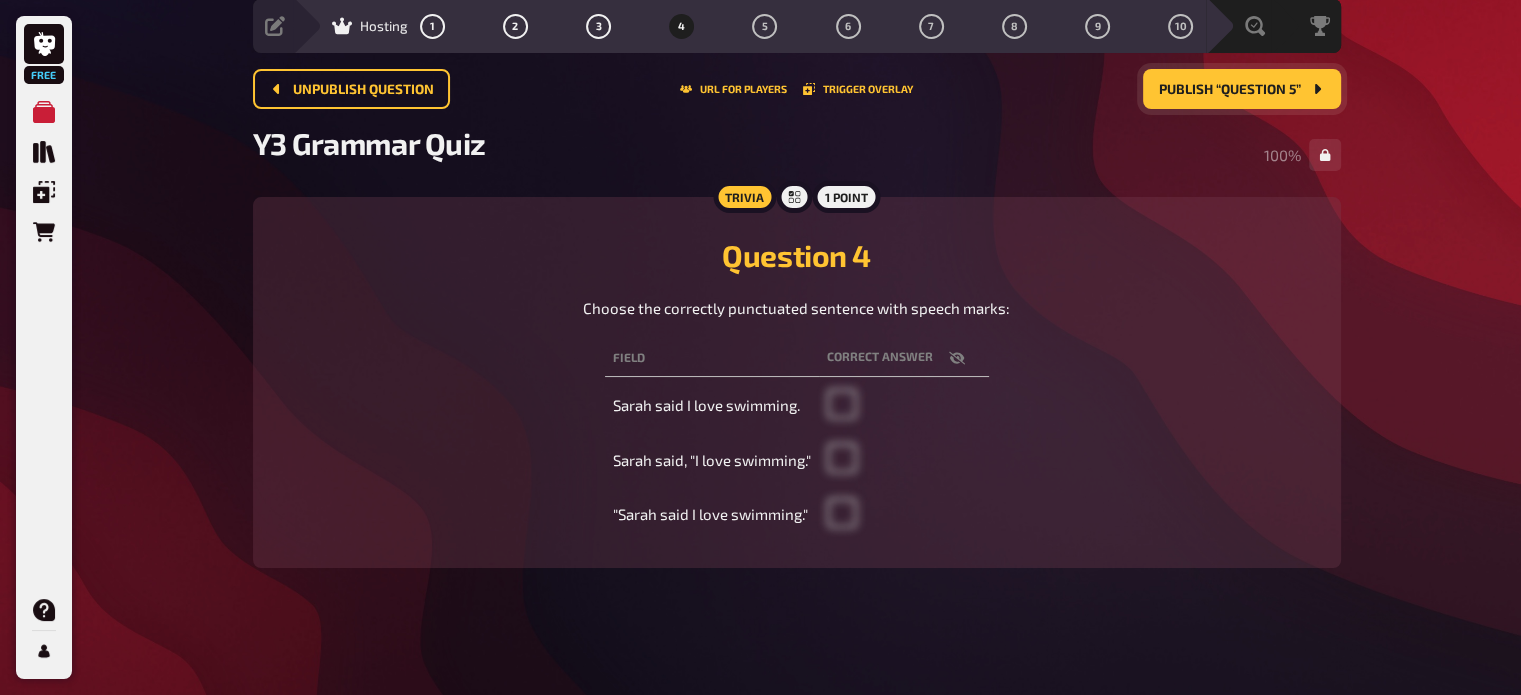 click on "Publish “Question 5”" at bounding box center [1242, 89] 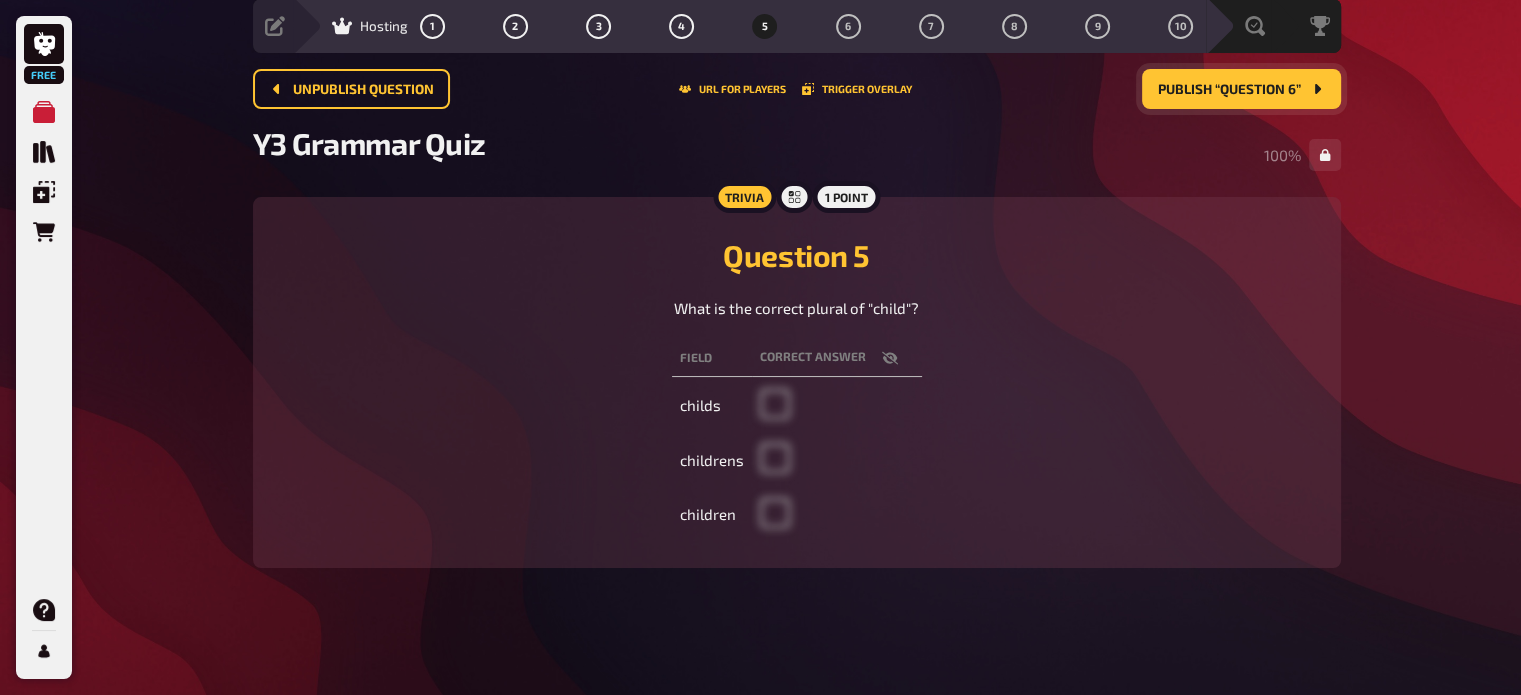 click on "Publish “Question 6”" at bounding box center [1229, 90] 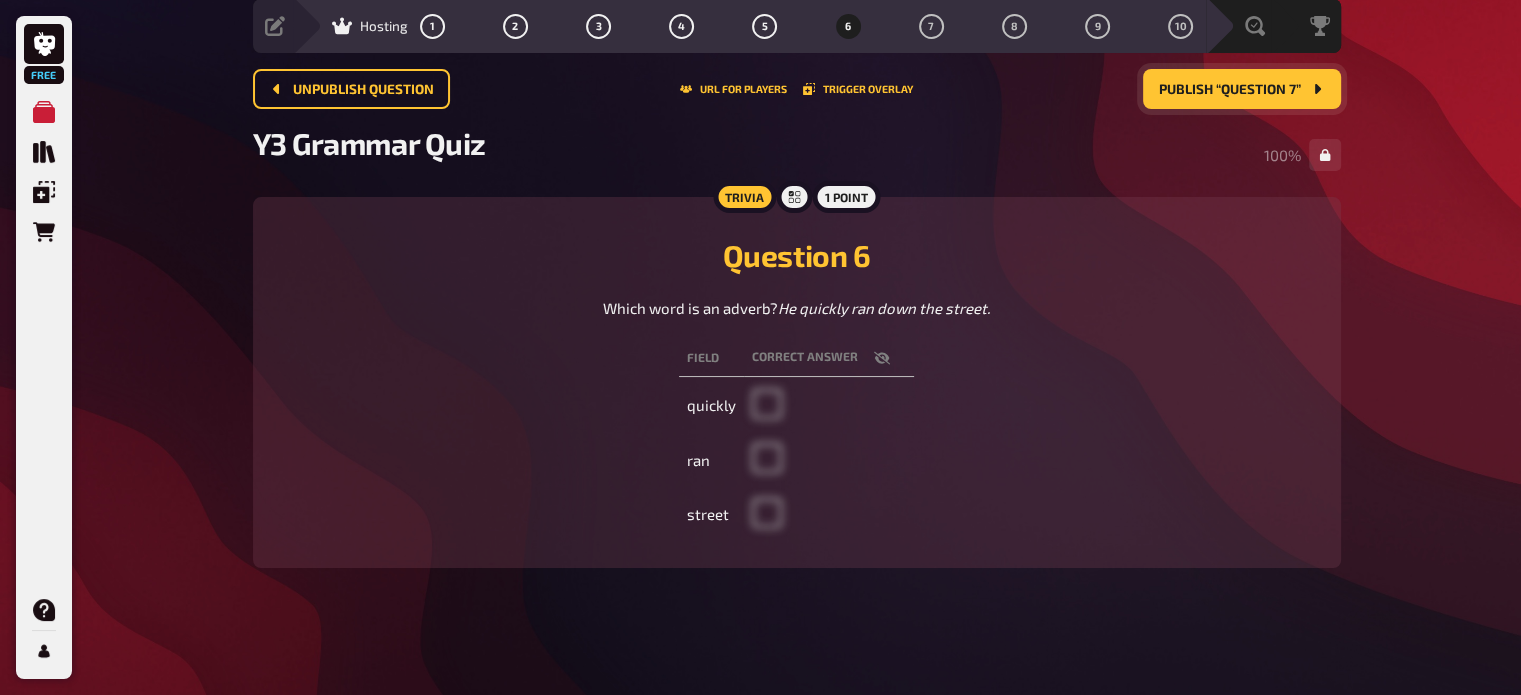 click on "Publish “Question 7”" at bounding box center (1242, 89) 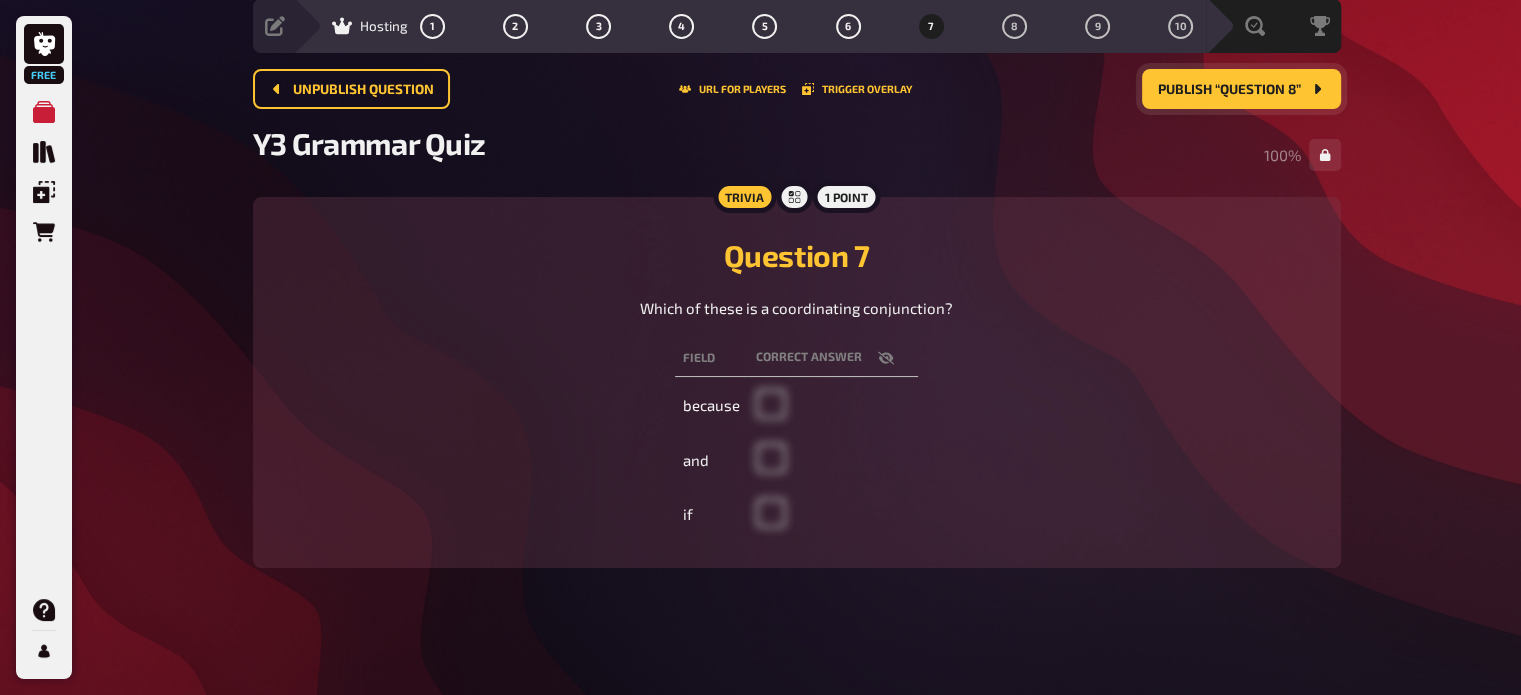 click on "Publish “Question 8”" at bounding box center (1241, 89) 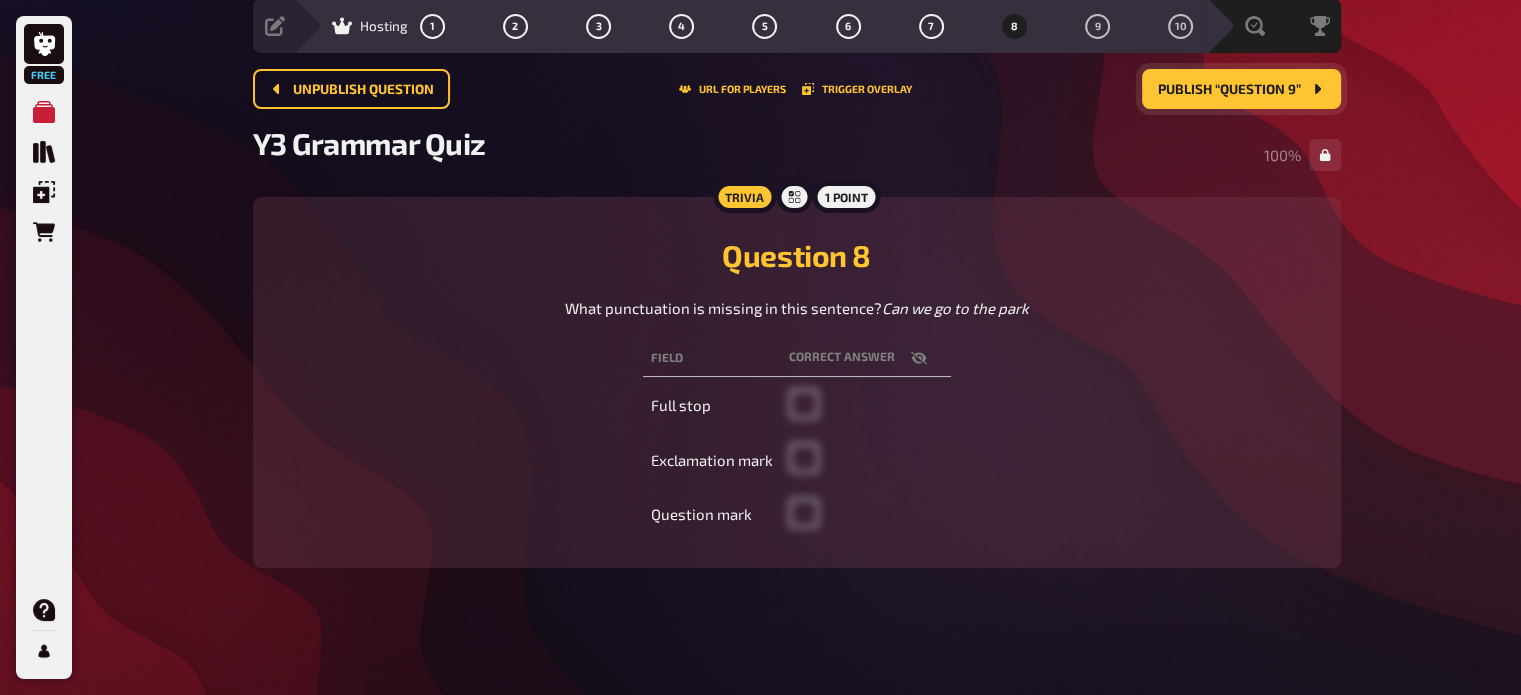 click on "Publish “Question 9”" at bounding box center (1229, 90) 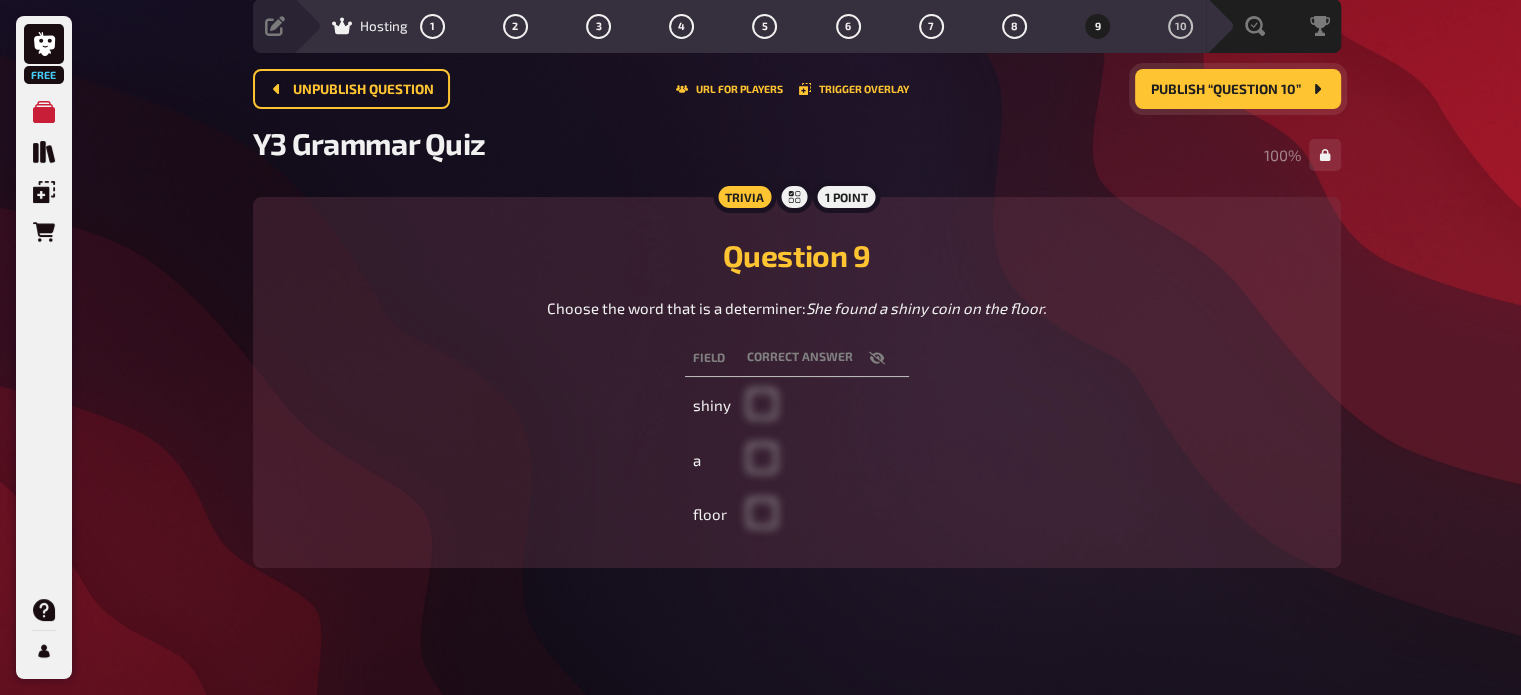 click on "Publish “Question 10”" at bounding box center [1226, 90] 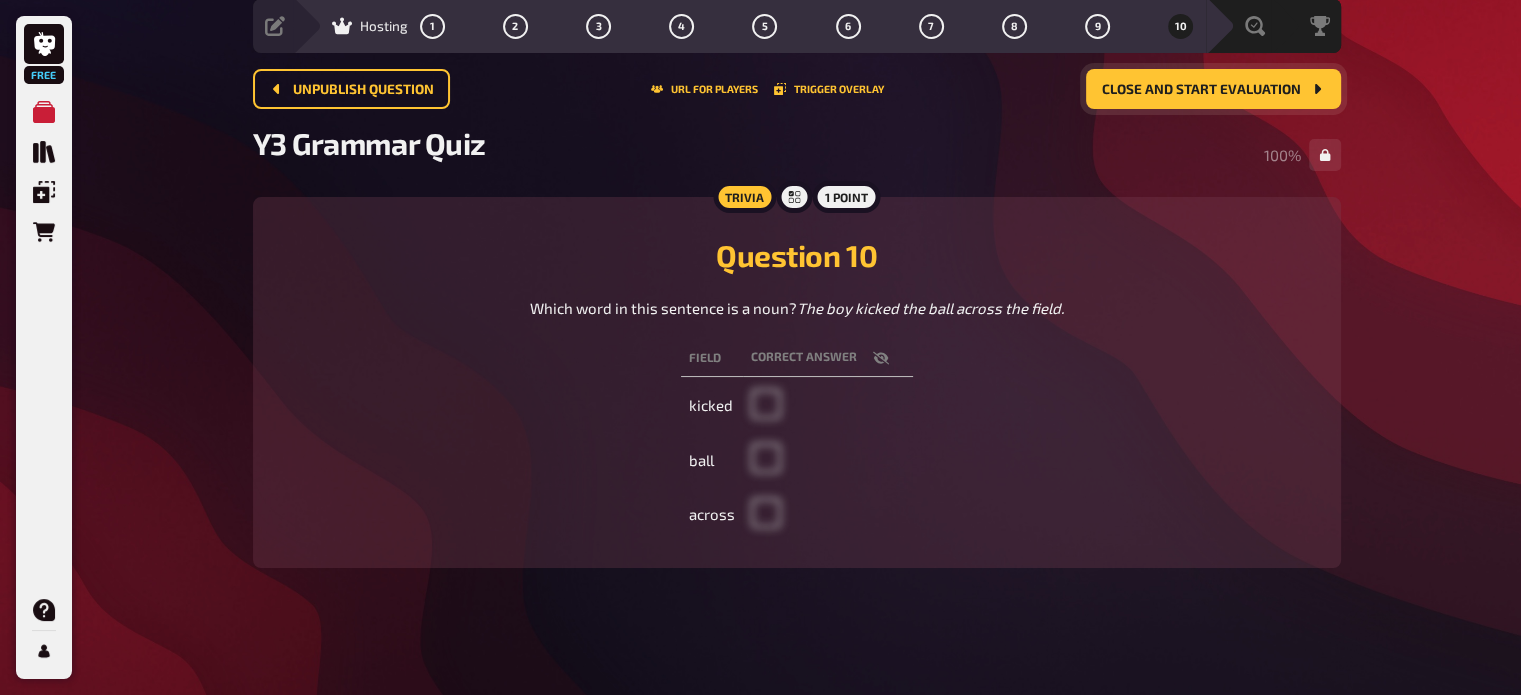 click on "Close and start evaluation" at bounding box center (1201, 90) 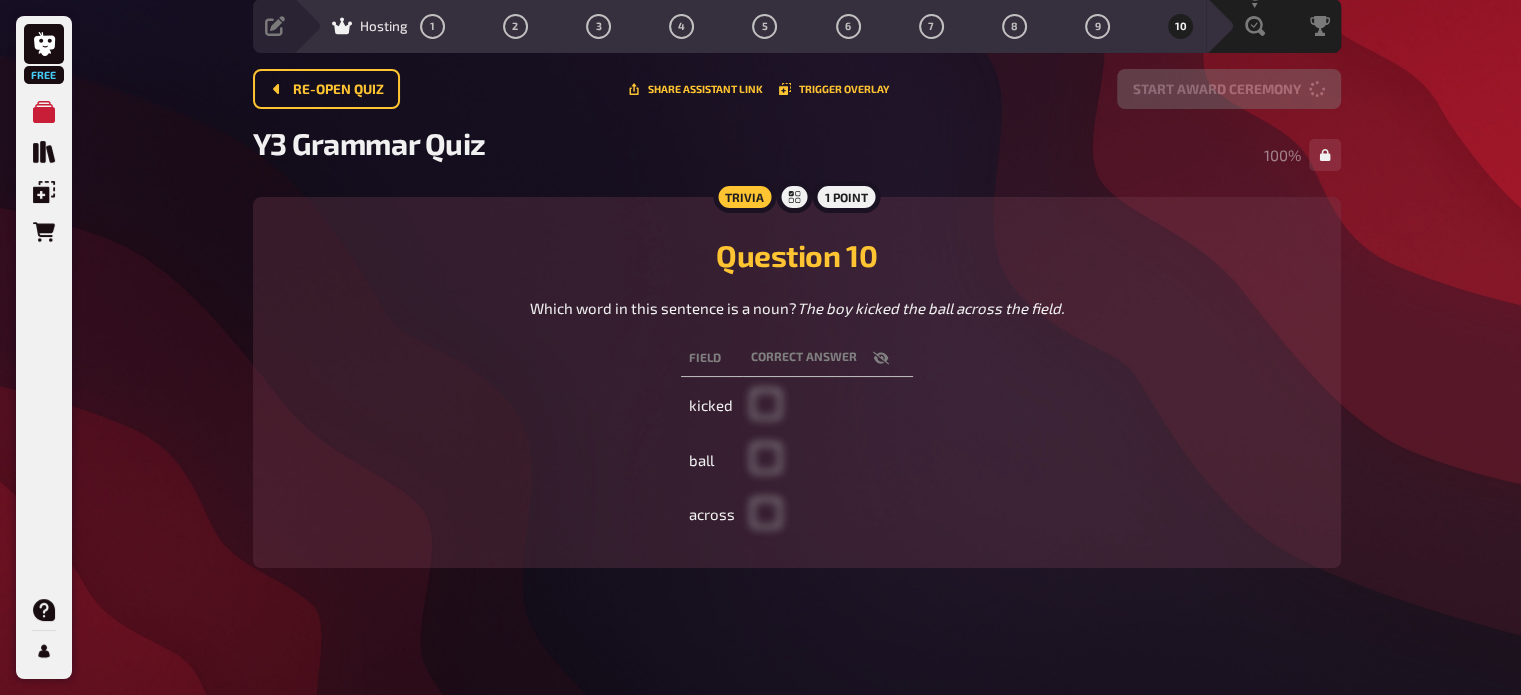 scroll, scrollTop: 0, scrollLeft: 0, axis: both 